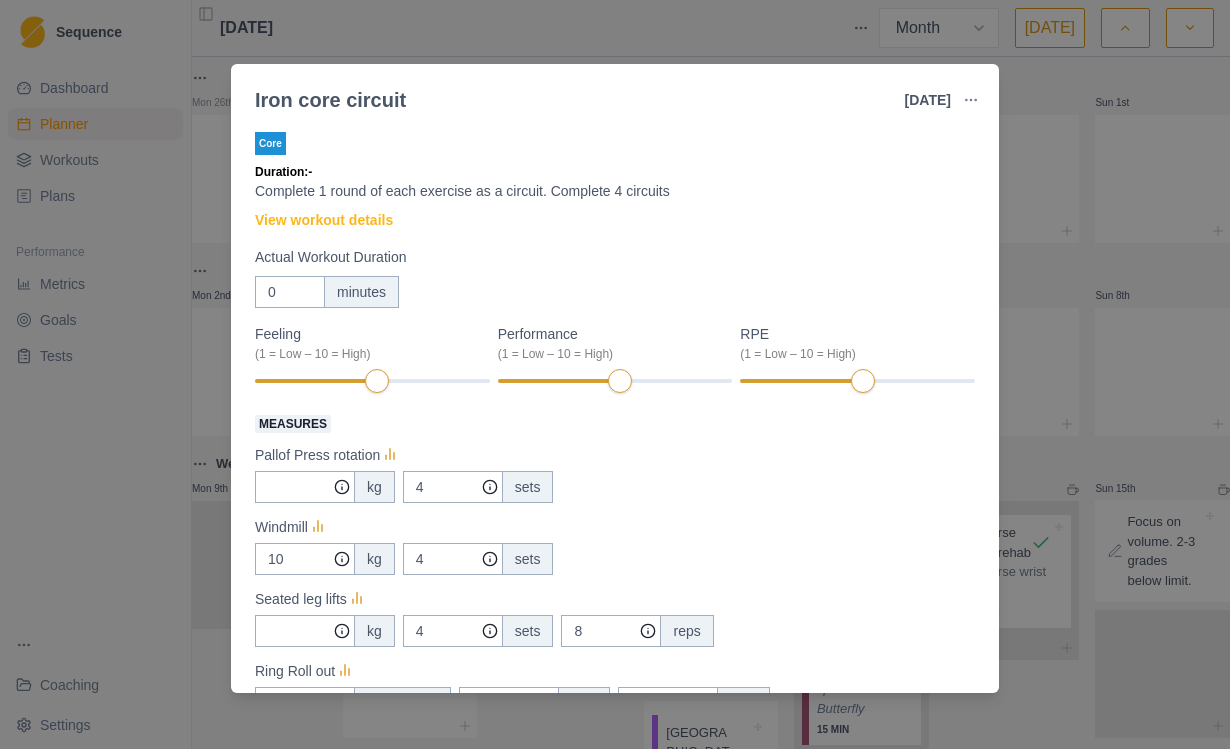 select on "month" 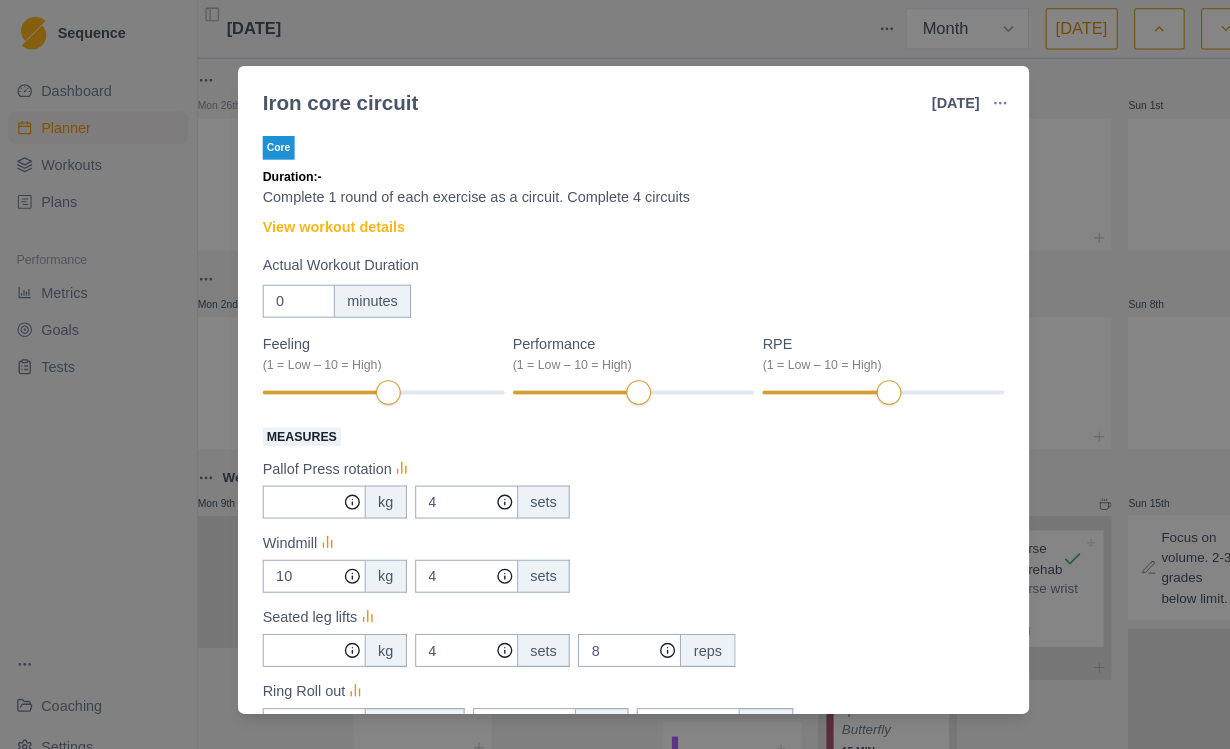 scroll, scrollTop: -11, scrollLeft: 0, axis: vertical 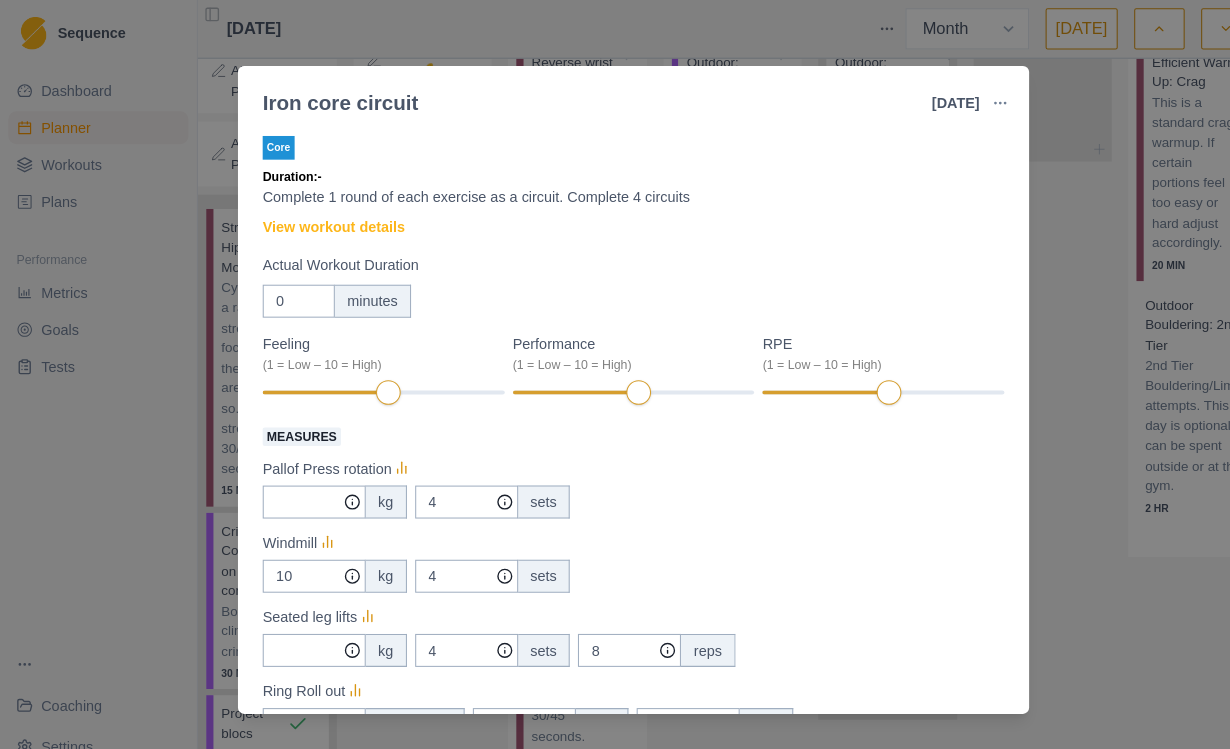 click on "Iron core circuit  [DATE] Link To Goal View Workout Metrics Edit Original Workout Reschedule Workout Remove From Schedule Core Duration:  - Complete 1 round of each exercise as a circuit.
Complete 4 circuits View workout details Actual Workout Duration 0 minutes Feeling (1 = Low – 10 = High) Performance (1 = Low – 10 = High) RPE (1 = Low – 10 = High) Measures Pallof Press rotation kg 4 sets Windmill 10 kg 4 sets Seated leg lifts kg 4 sets 8 reps Ring Roll out bodyweight 4 sets 8 reps Training Notes View previous training notes Mark as Incomplete Complete Workout" at bounding box center [615, 374] 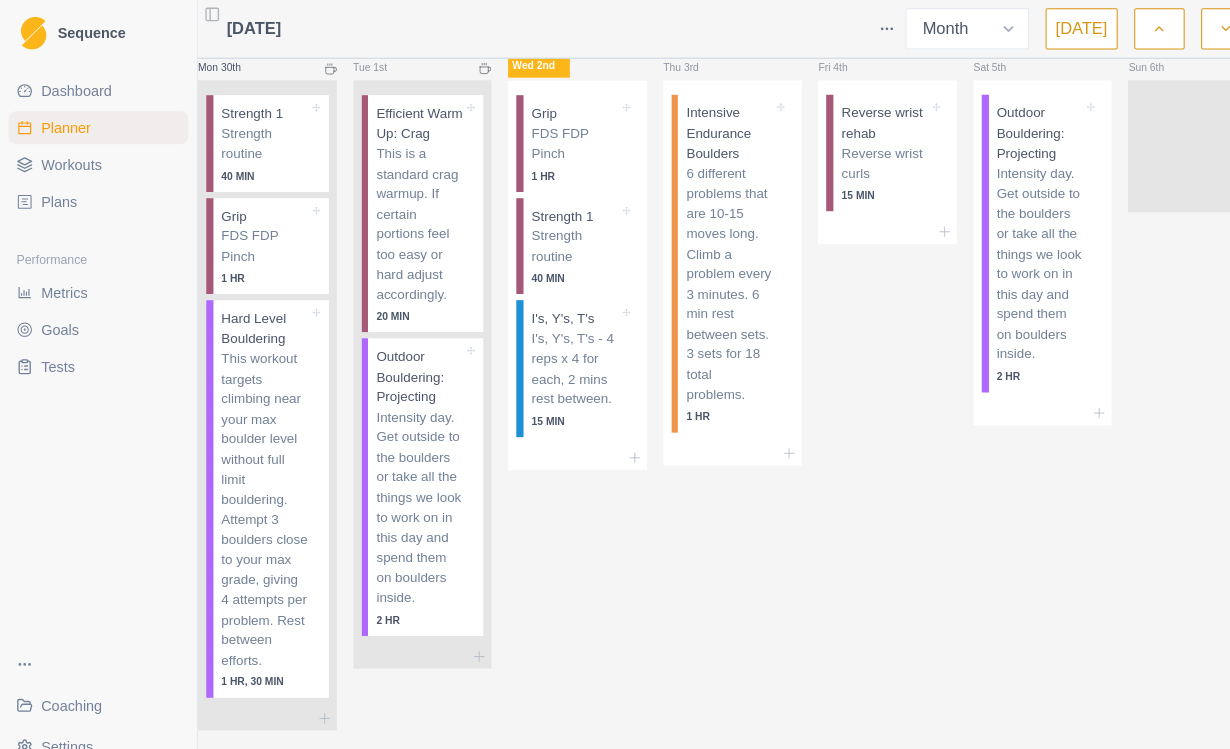 click 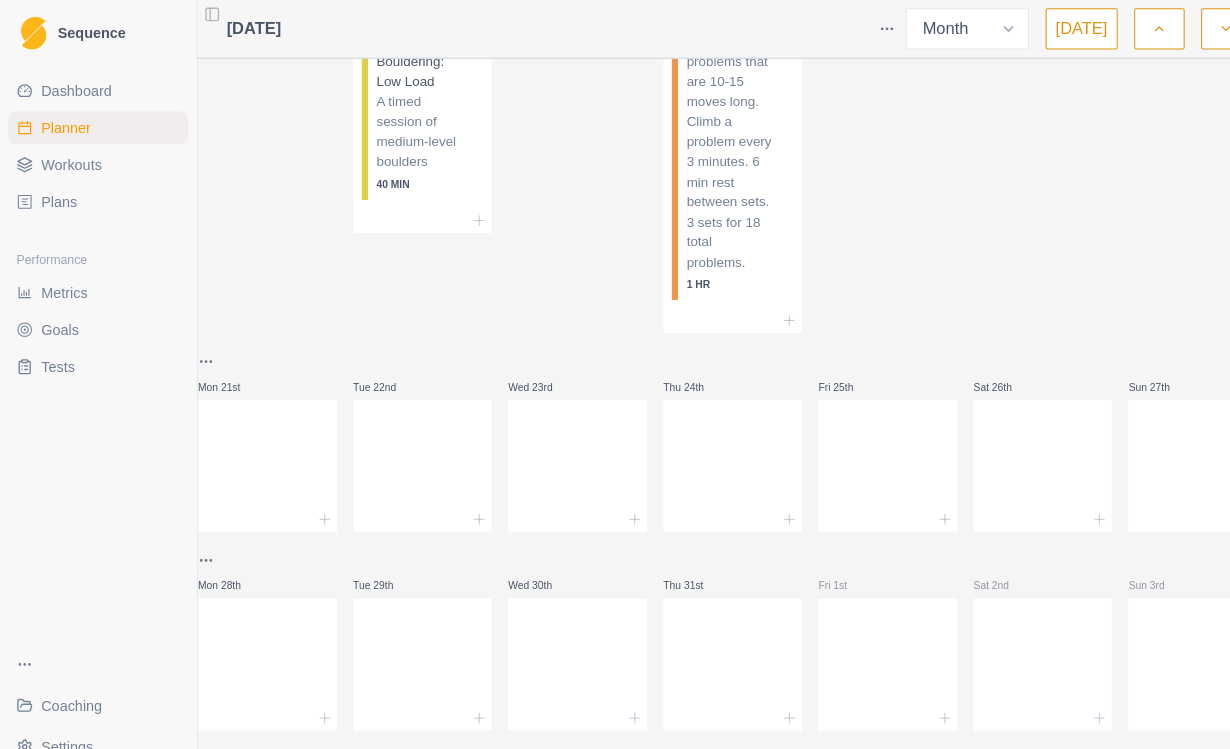 scroll, scrollTop: 2991, scrollLeft: 0, axis: vertical 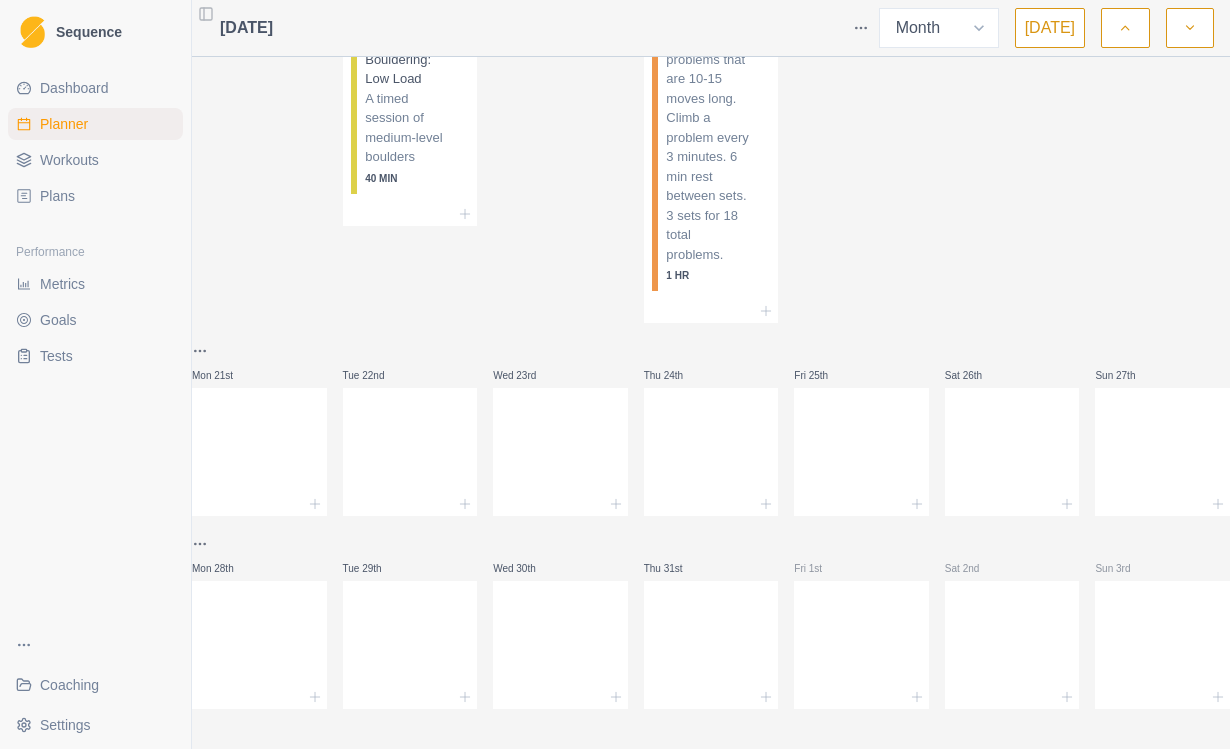 click 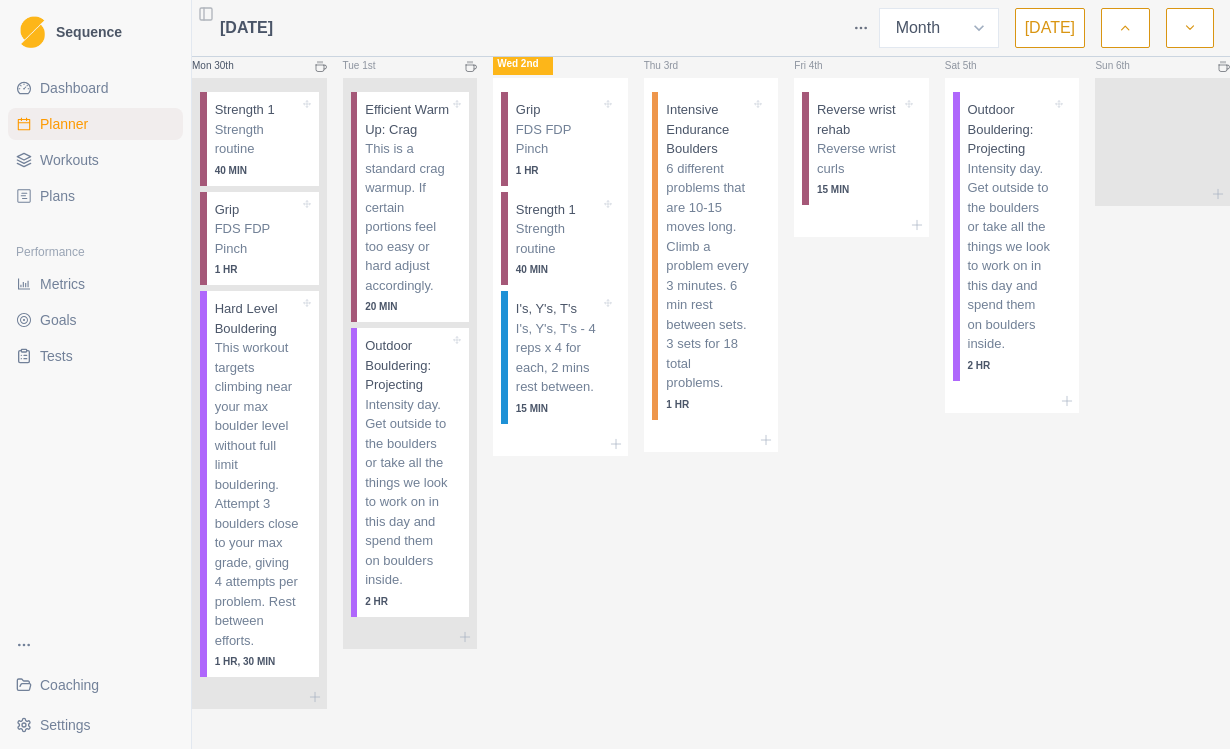 scroll, scrollTop: 3232, scrollLeft: 0, axis: vertical 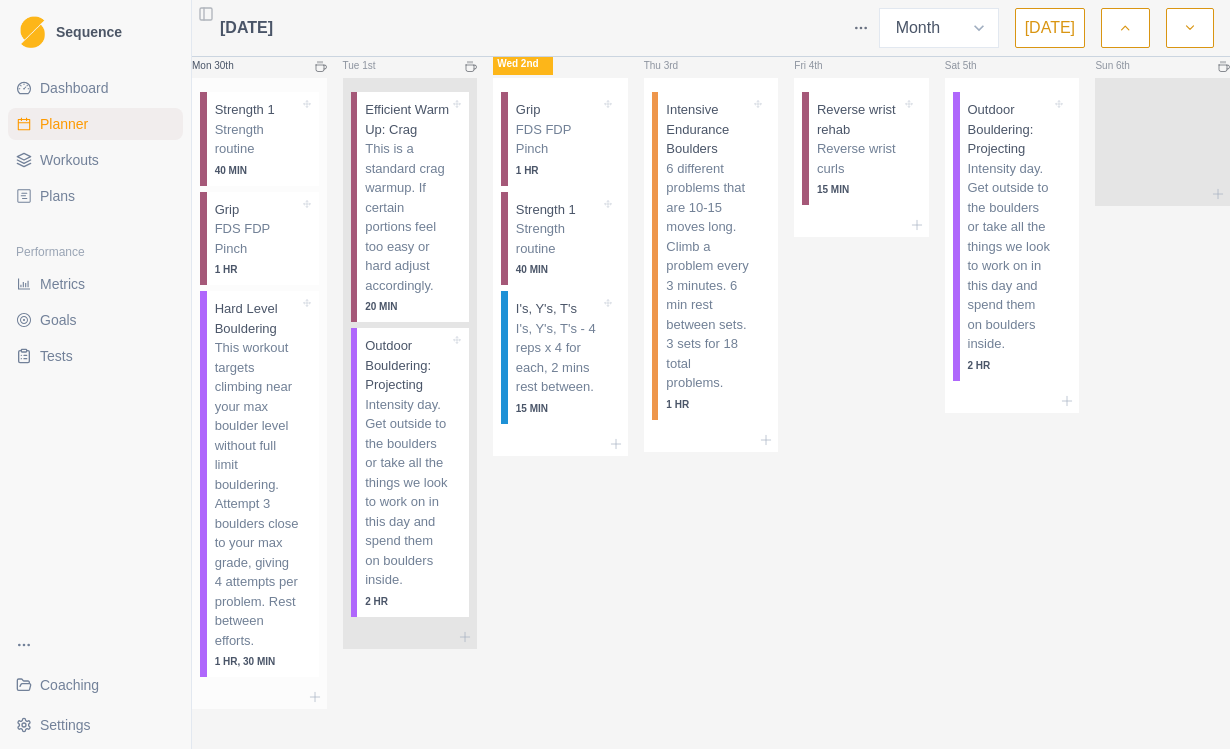 click on "This workout targets climbing near your max boulder level without full limit bouldering. Attempt 3 boulders close to your max grade, giving 4 attempts per problem. Rest between efforts." at bounding box center (257, 494) 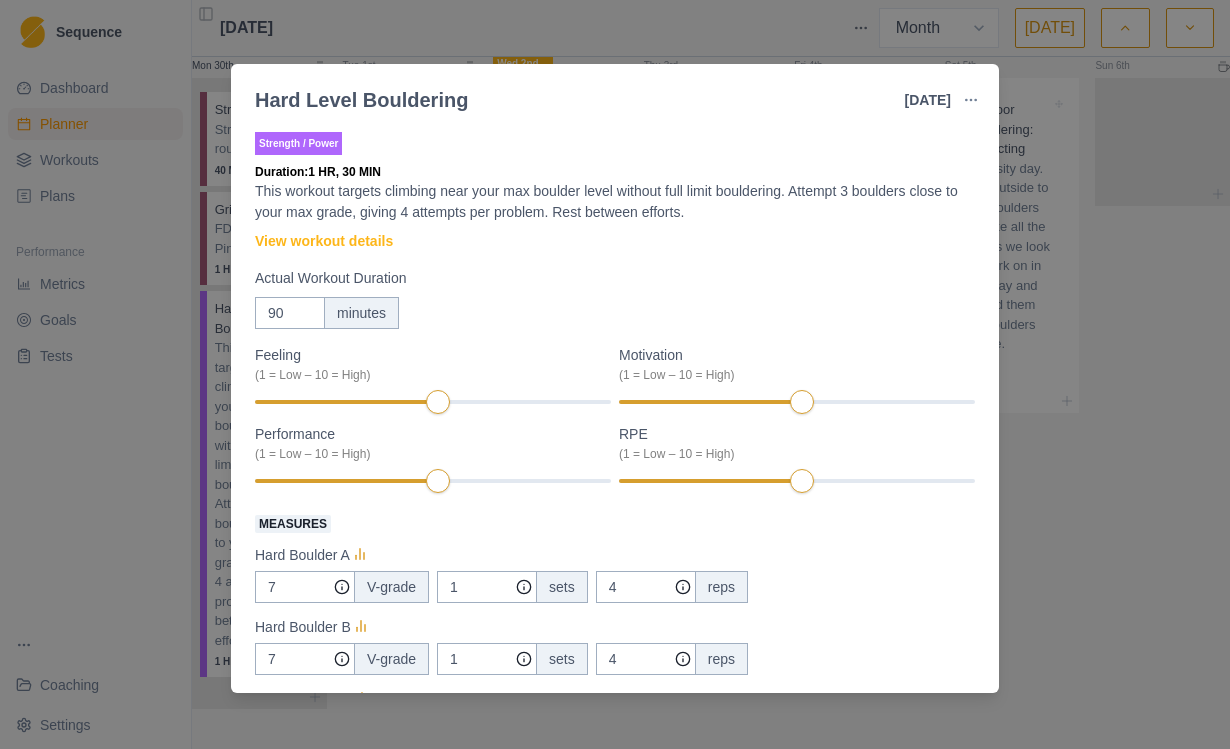 click at bounding box center [971, 100] 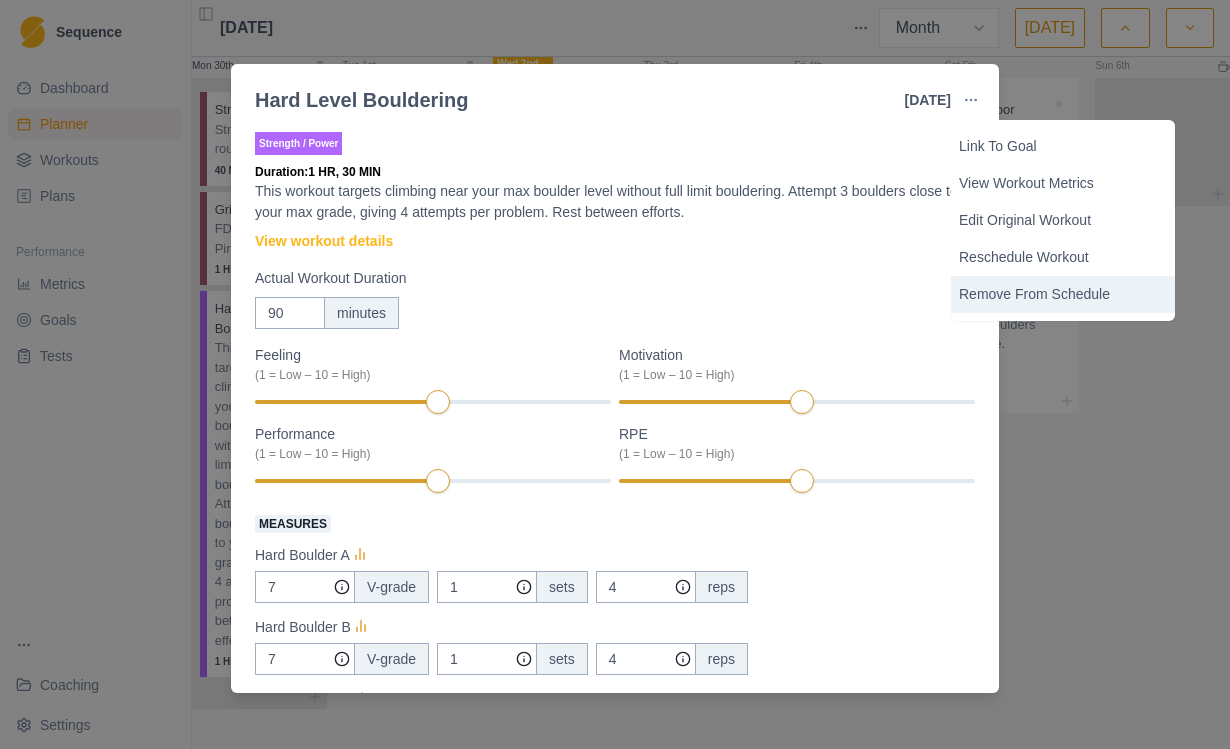 click on "Remove From Schedule" at bounding box center [1063, 294] 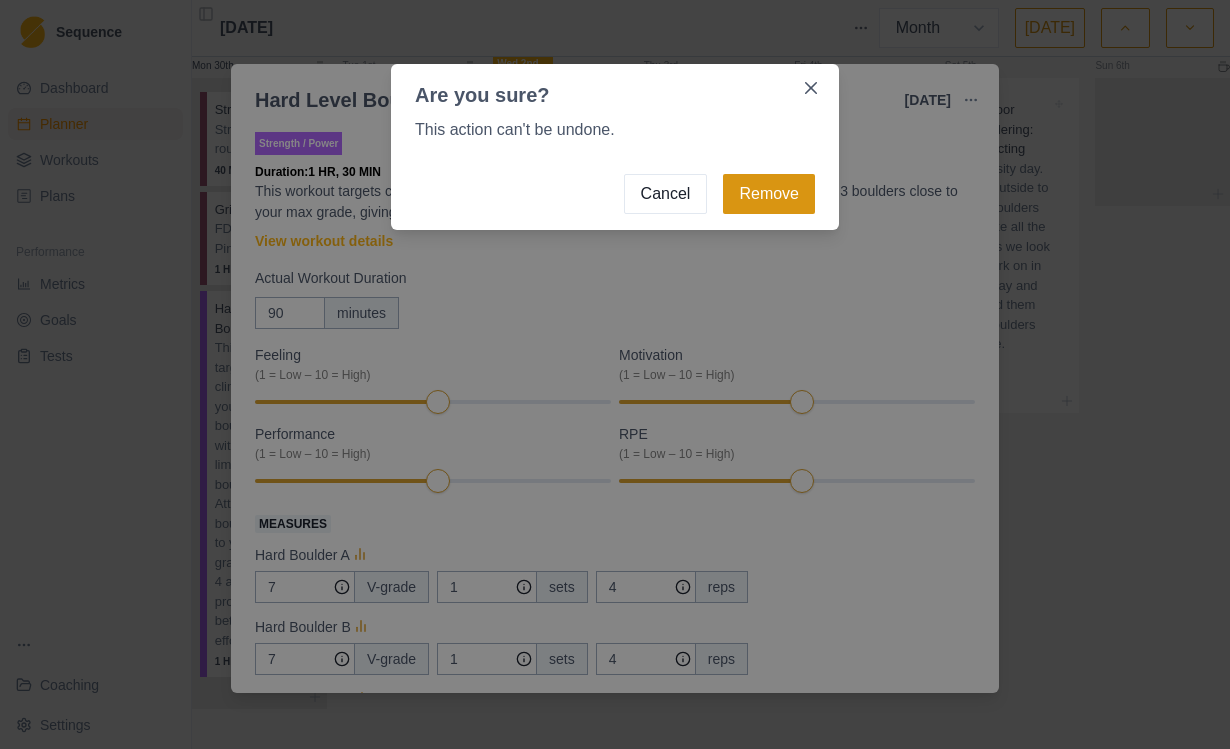 click on "Remove" at bounding box center [769, 194] 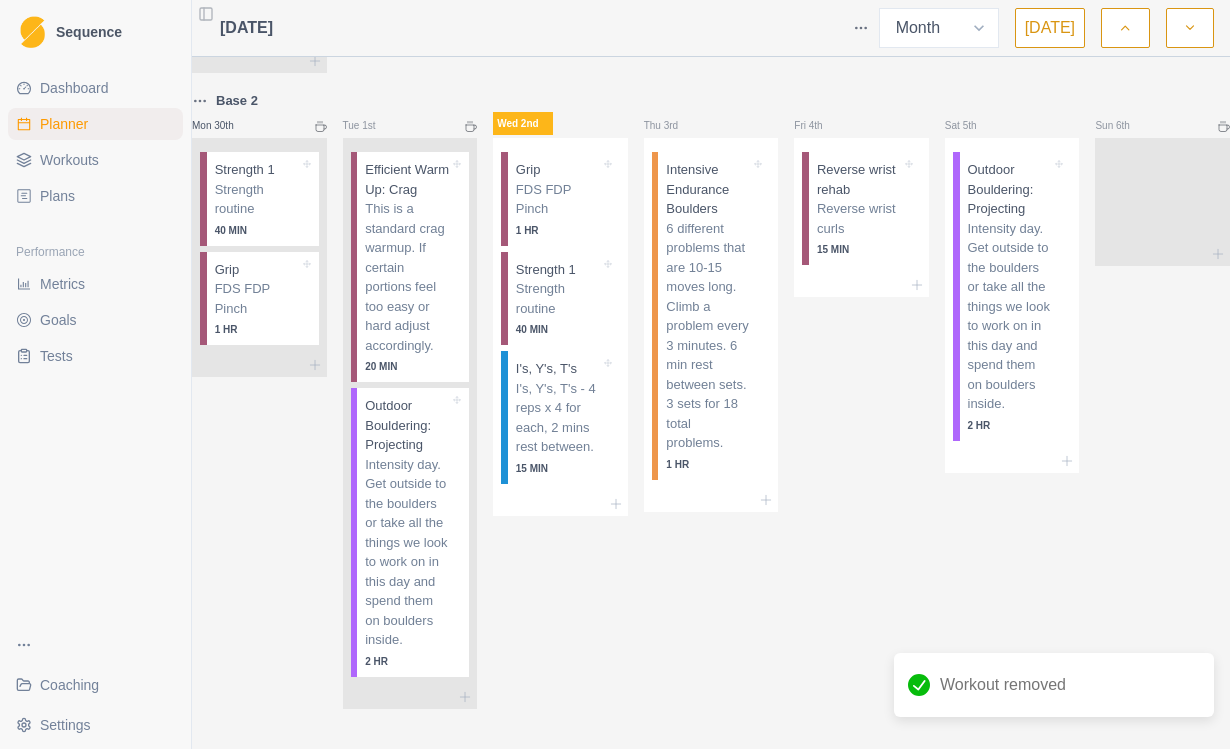 scroll, scrollTop: 3170, scrollLeft: 0, axis: vertical 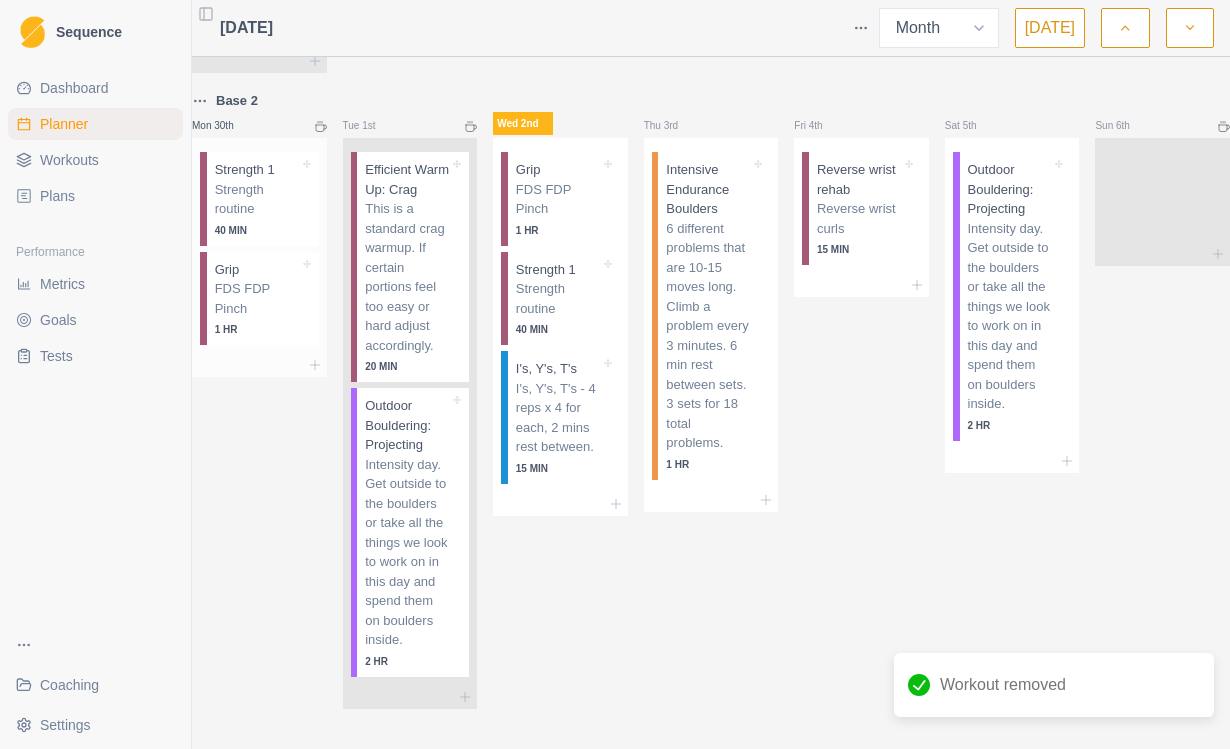 click on "40 MIN" at bounding box center (257, 230) 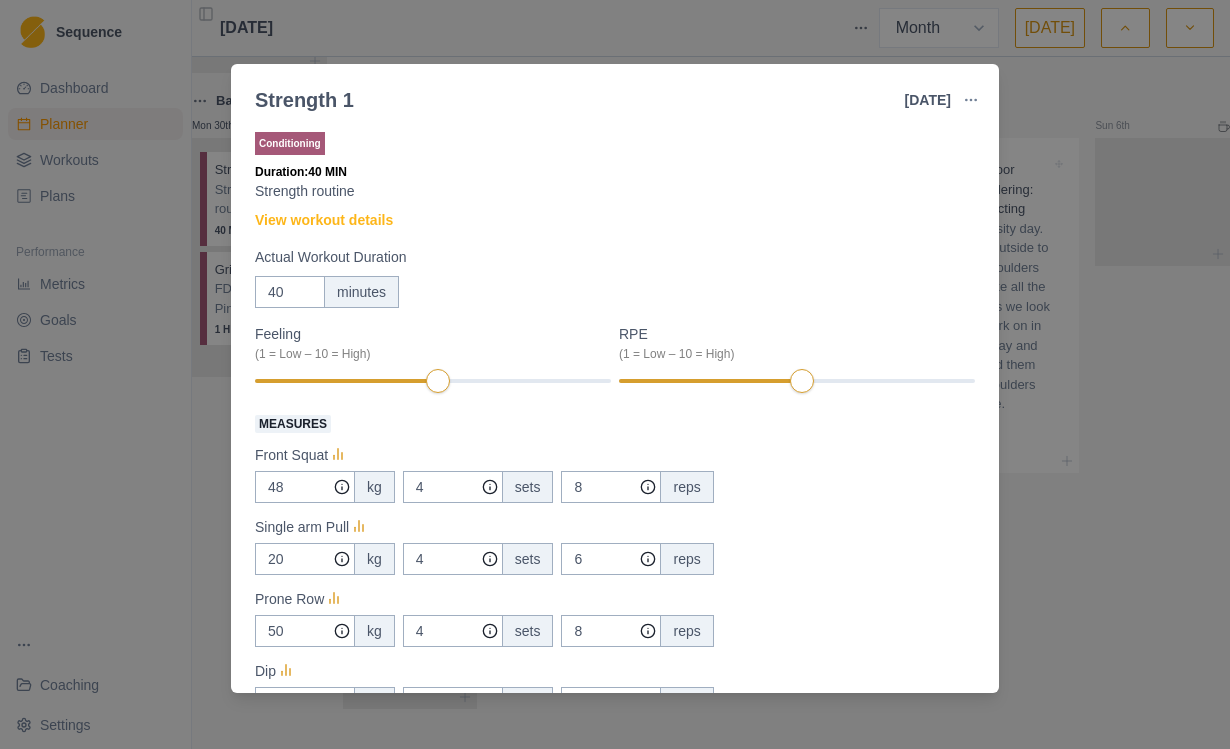 click at bounding box center [971, 100] 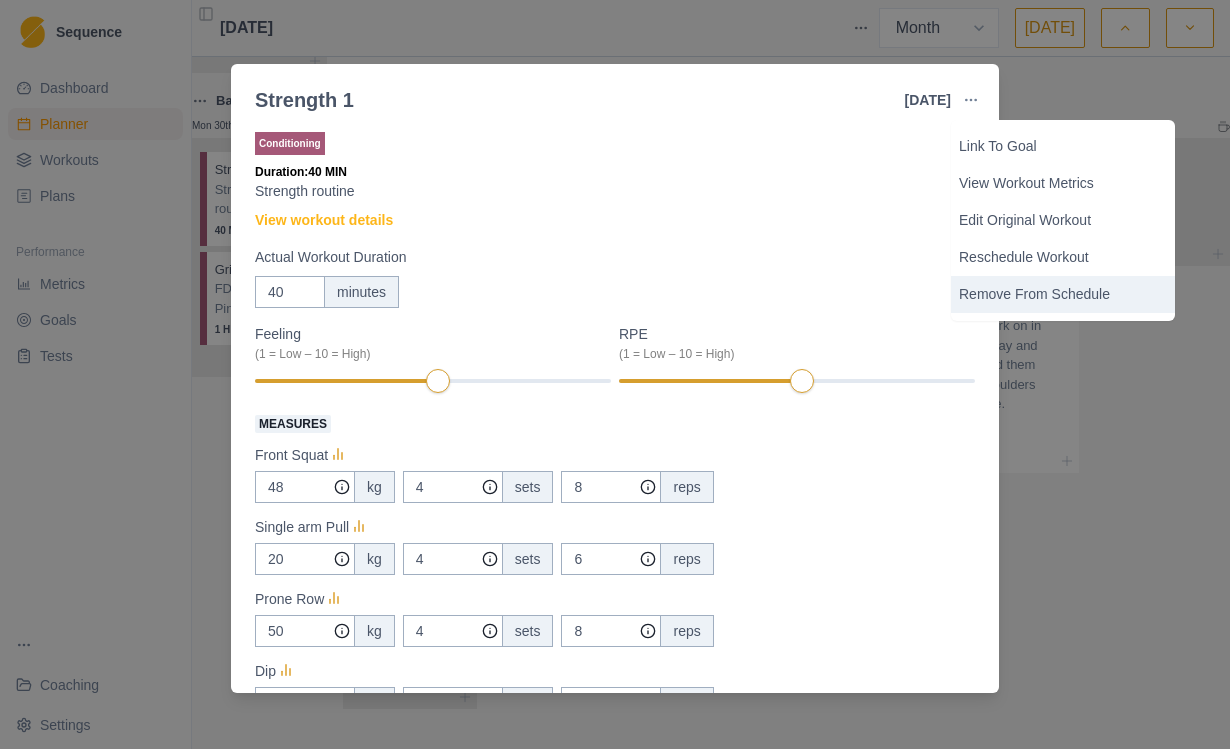 click on "Remove From Schedule" at bounding box center [1063, 294] 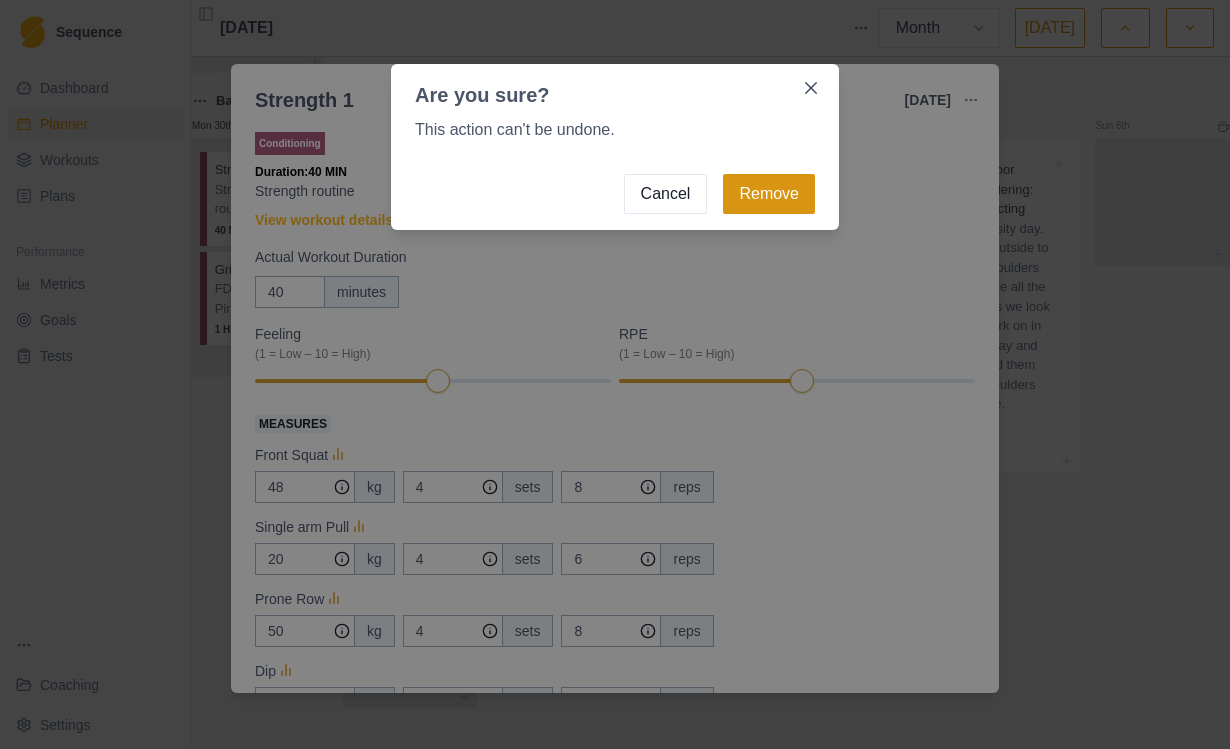 click on "Remove" at bounding box center (769, 194) 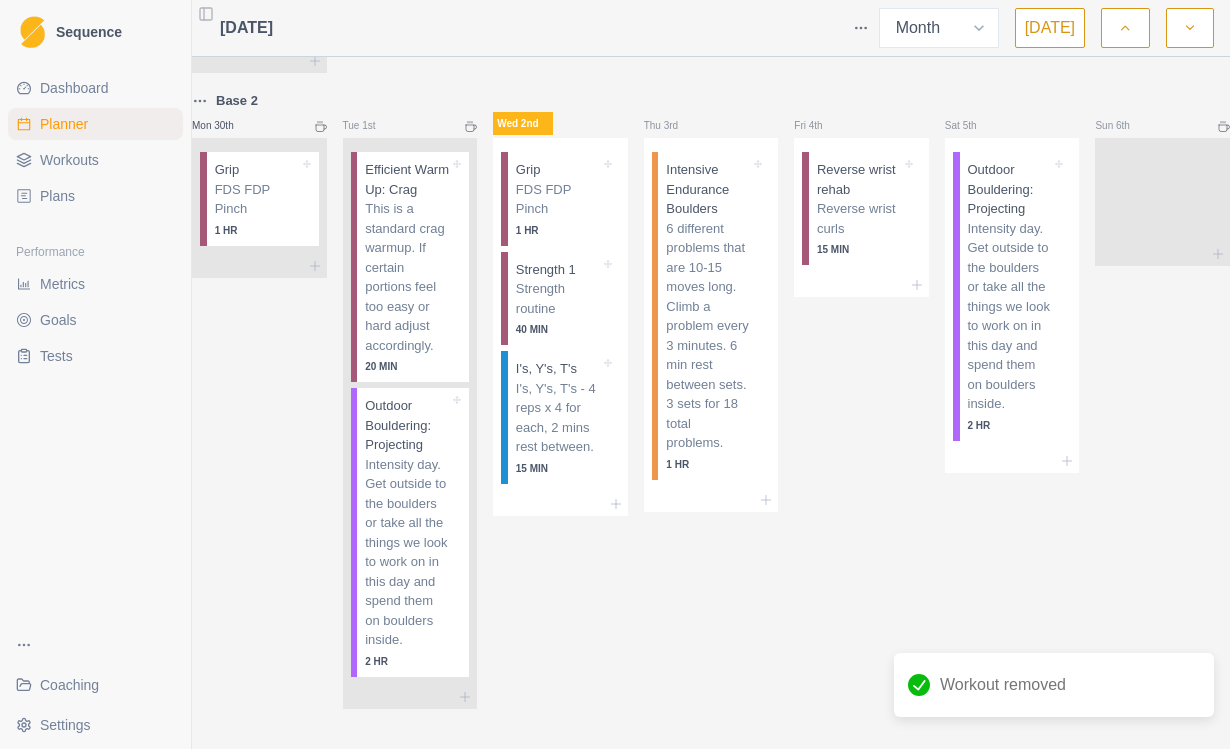 click on "Base 2 Mon 30th Grip  FDS FDP Pinch  1 HR" at bounding box center (259, 399) 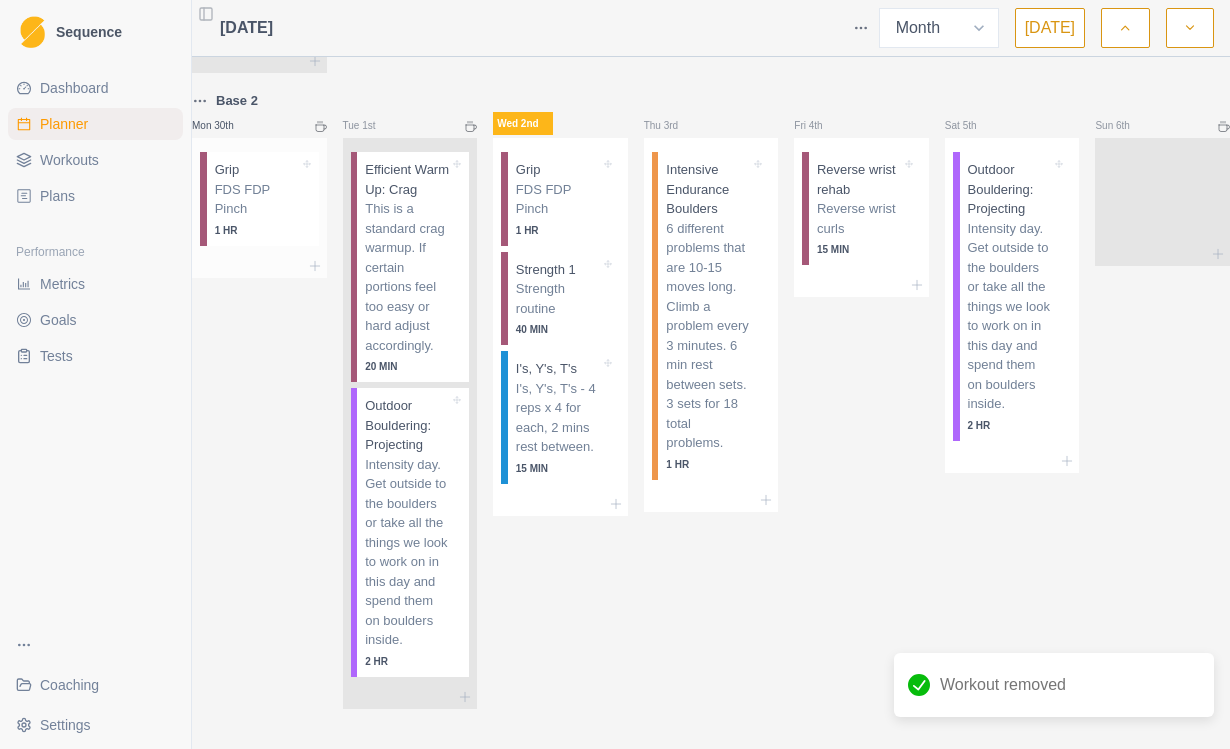 click on "1 HR" at bounding box center [257, 230] 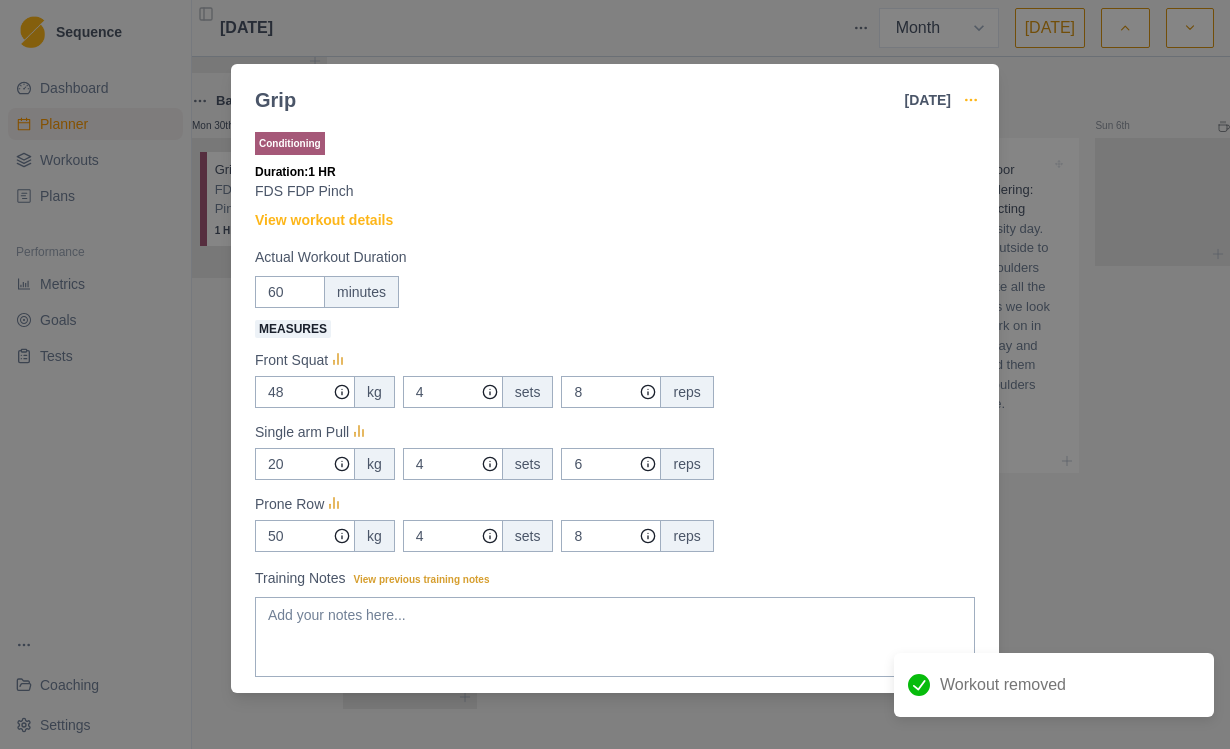 click 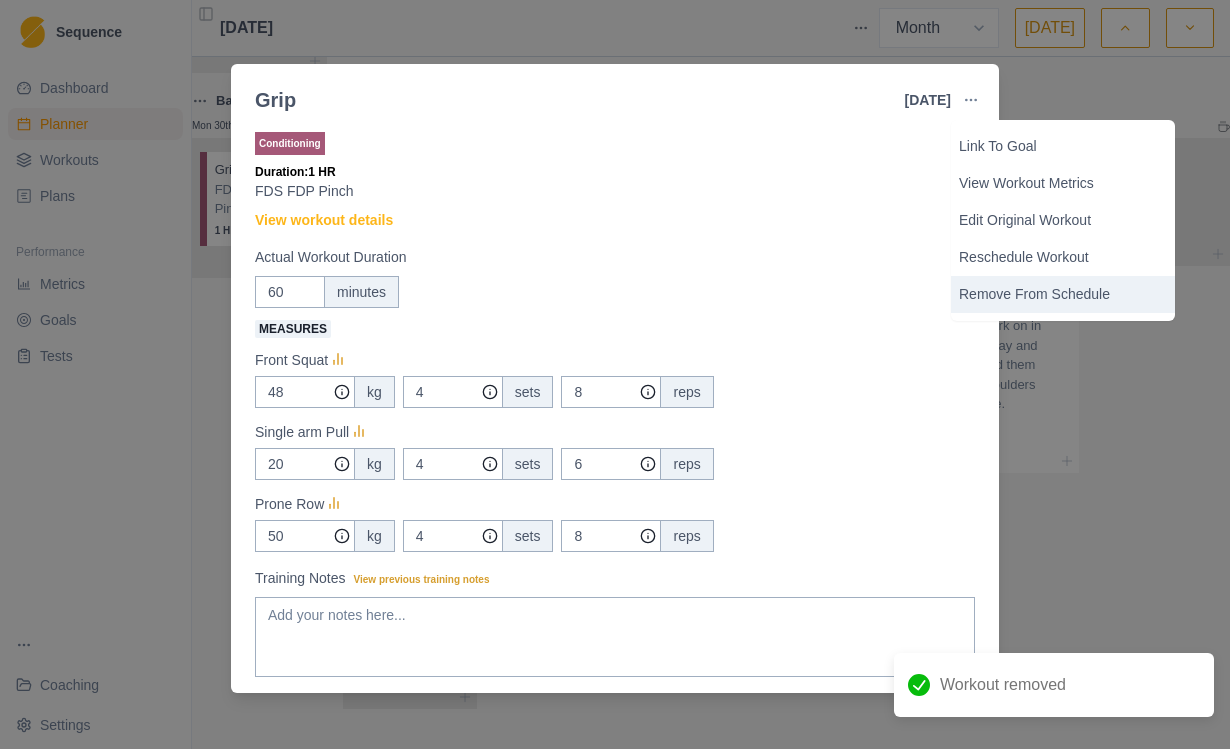 click on "Remove From Schedule" at bounding box center [1063, 294] 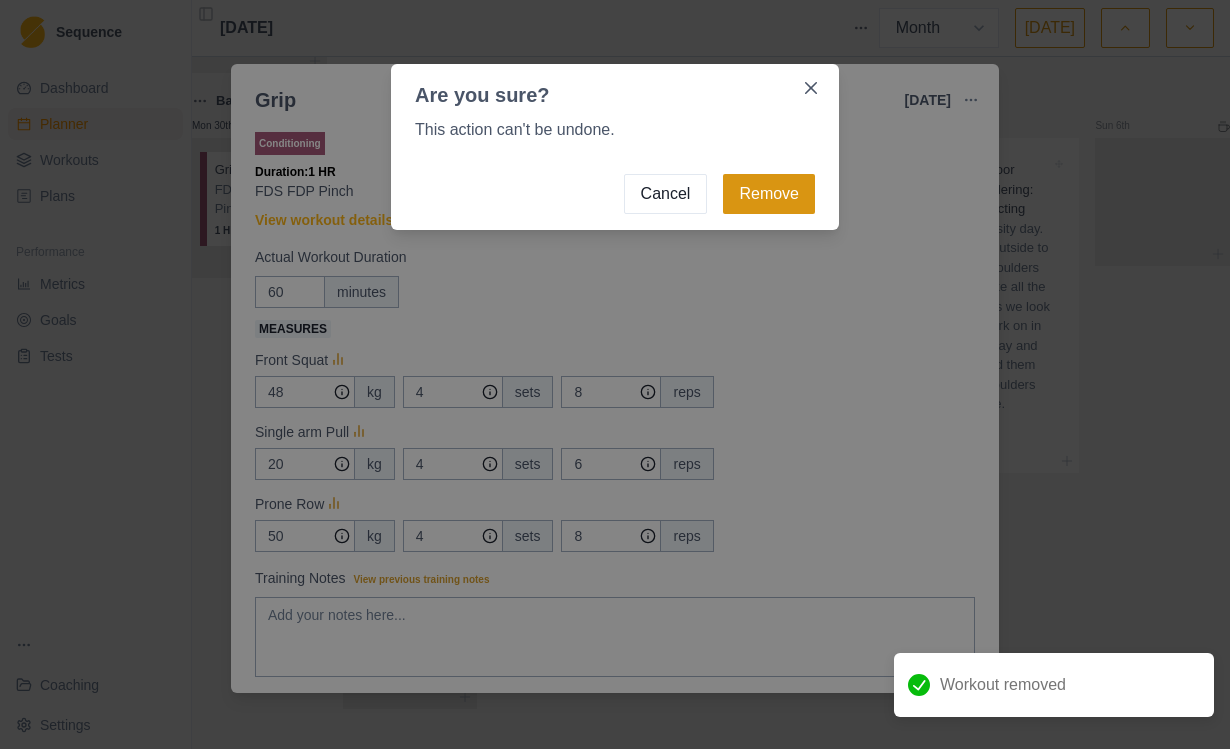 click on "Remove" at bounding box center [769, 194] 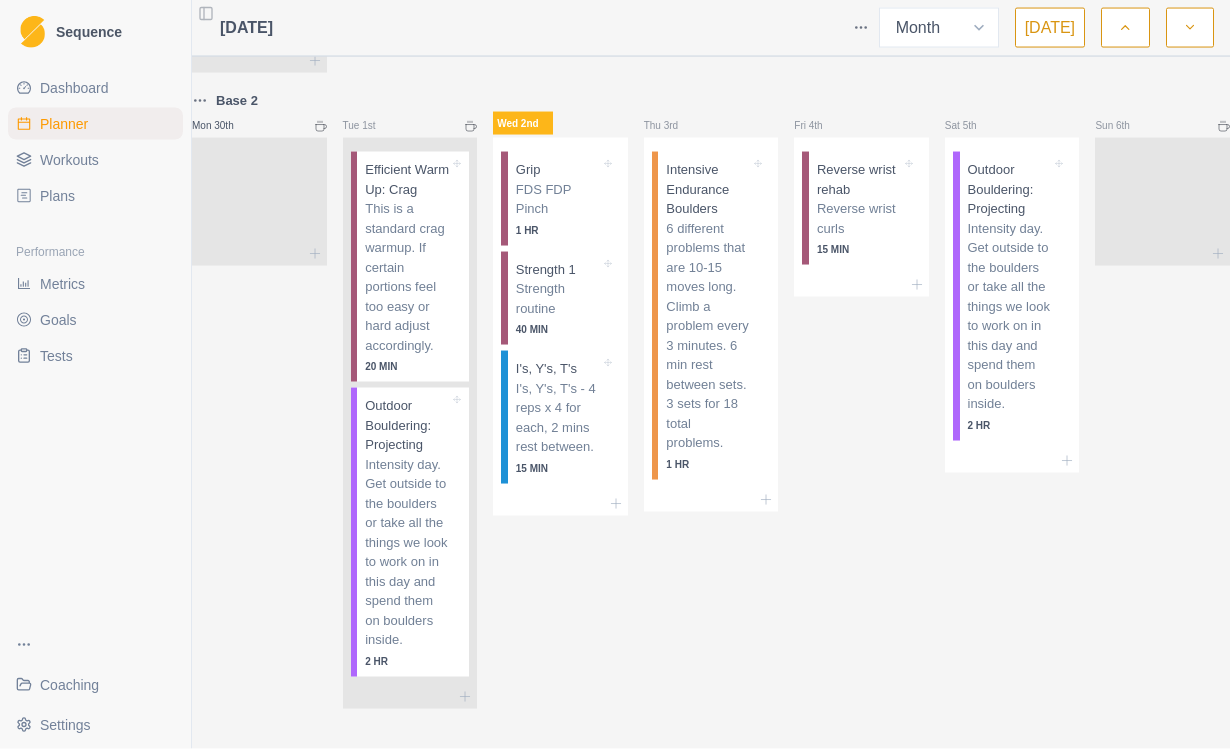scroll, scrollTop: 0, scrollLeft: 0, axis: both 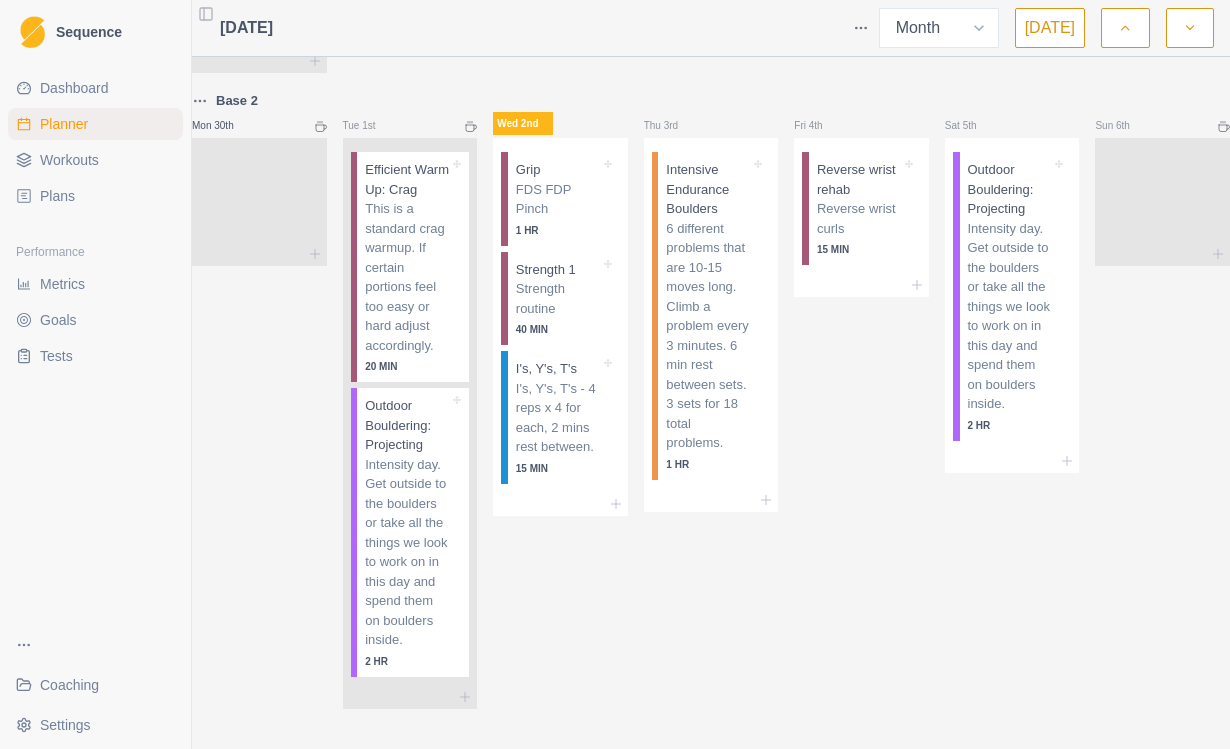 click on "[DATE]" at bounding box center (1050, 28) 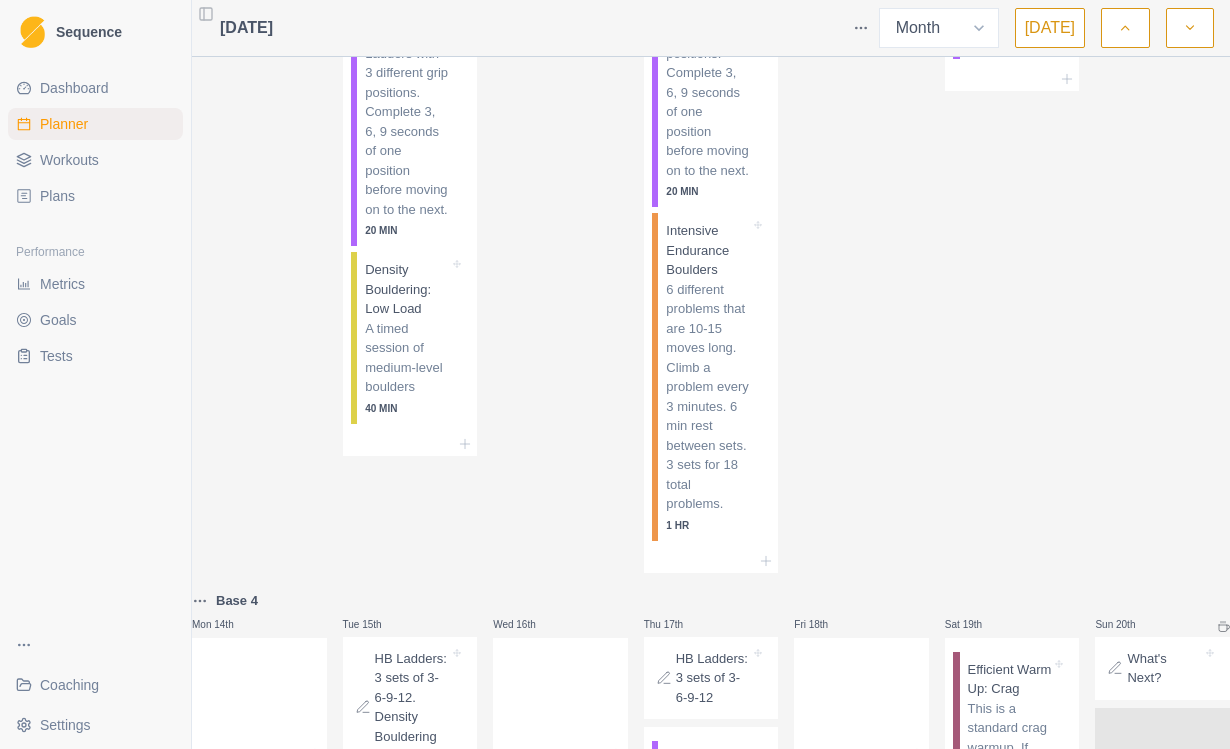scroll, scrollTop: 1241, scrollLeft: 0, axis: vertical 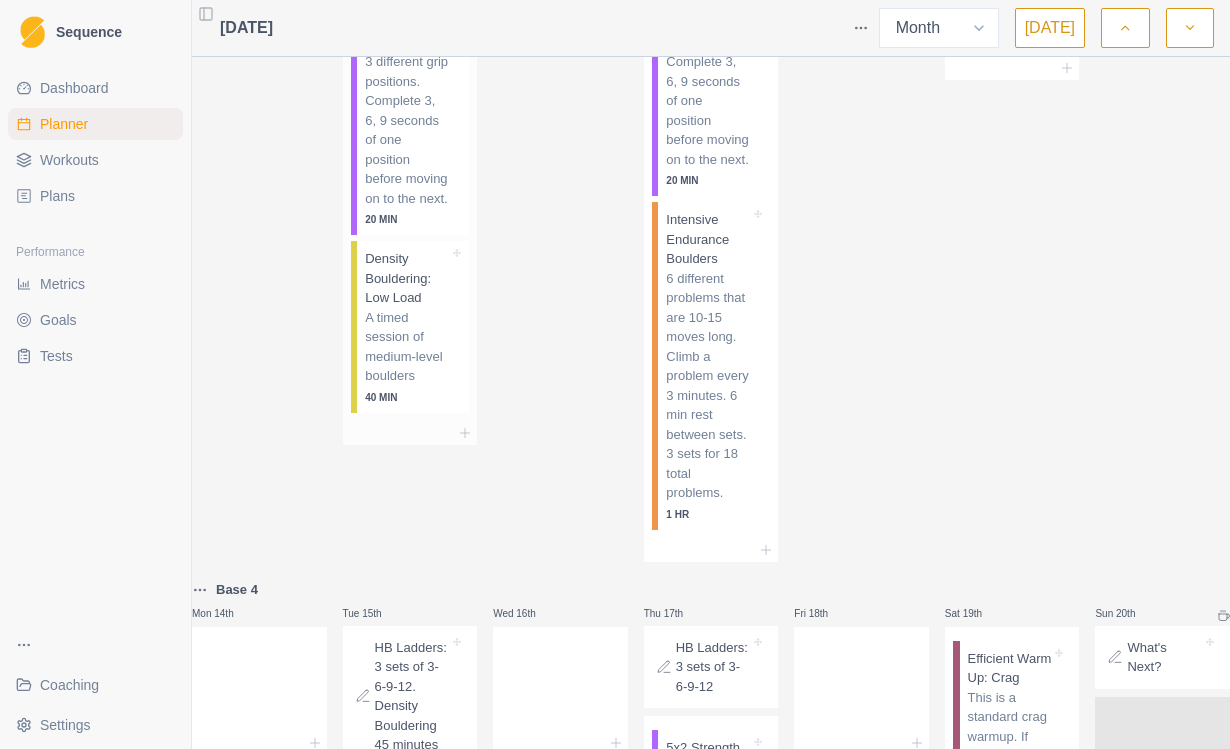 click on "20-30 minute session of Hangboard Ladders with 3 different grip positions. Complete 3, 6, 9 seconds of one position before moving on to the next." at bounding box center (407, 91) 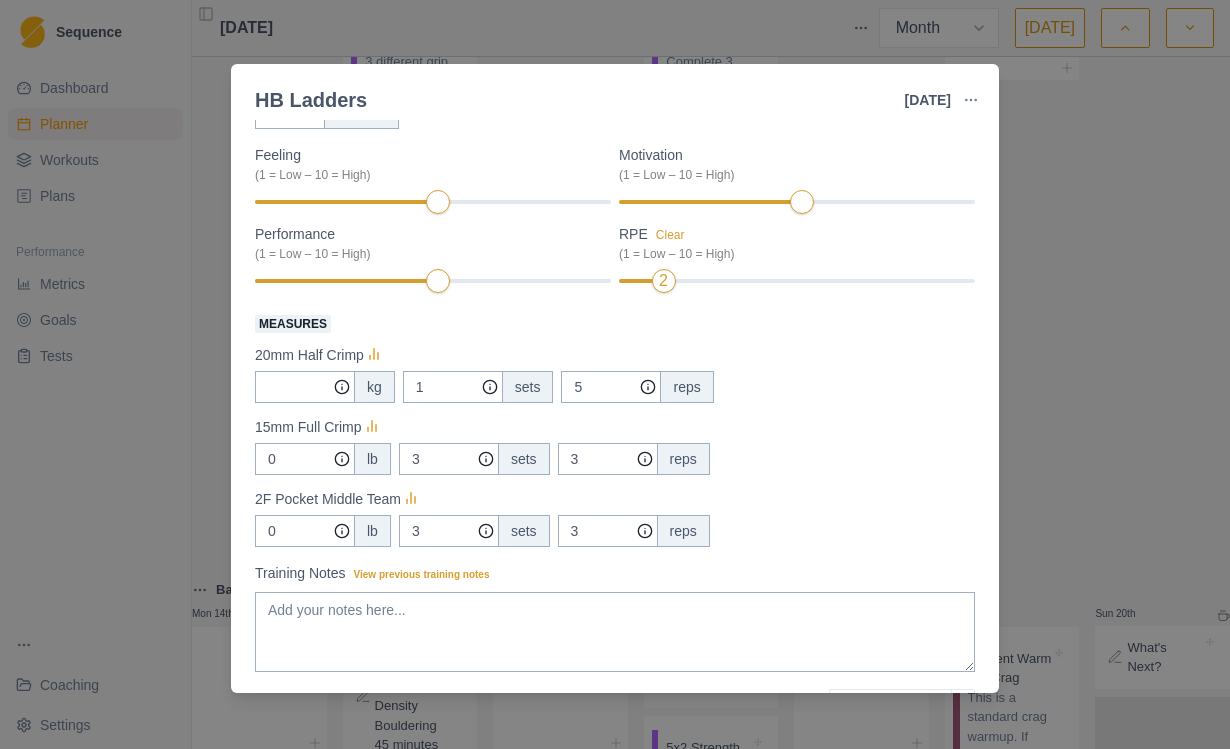 scroll, scrollTop: 191, scrollLeft: 0, axis: vertical 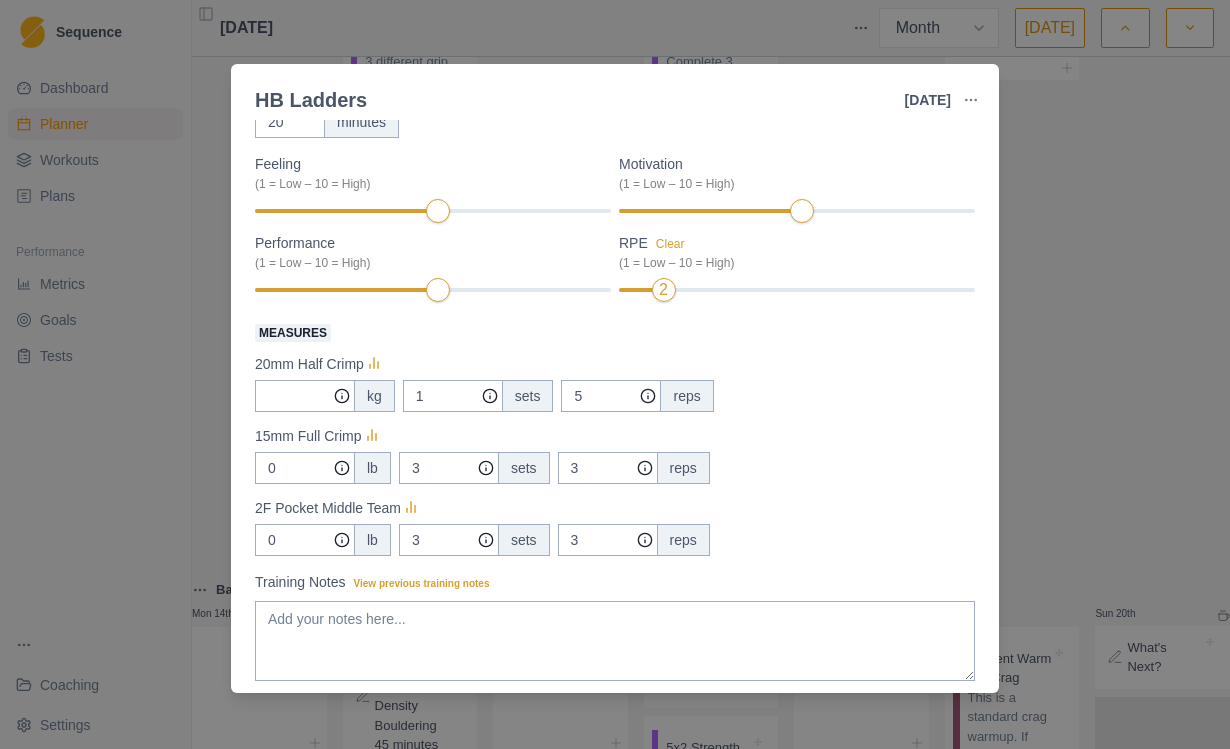 click on "HB Ladders [DATE] Link To Goal View Workout Metrics Edit Original Workout Reschedule Workout Remove From Schedule Strength / Power Duration:  20 MIN 20-30 minute session of Hangboard Ladders with 3 different grip positions. Complete 3, 6, 9 seconds of one position before moving on to the next. View workout details Actual Workout Duration 20 minutes Feeling (1 = Low – 10 = High) Motivation (1 = Low – 10 = High) Performance (1 = Low – 10 = High) RPE Clear (1 = Low – 10 = High) 2 Measures 20mm Half Crimp kg 1 sets 5 reps 15mm Full Crimp 0 lb 3 sets 3 reps 2F Pocket Middle Team 0 lb 3 sets 3 reps Training Notes View previous training notes Mark as Incomplete Complete Workout" at bounding box center [615, 374] 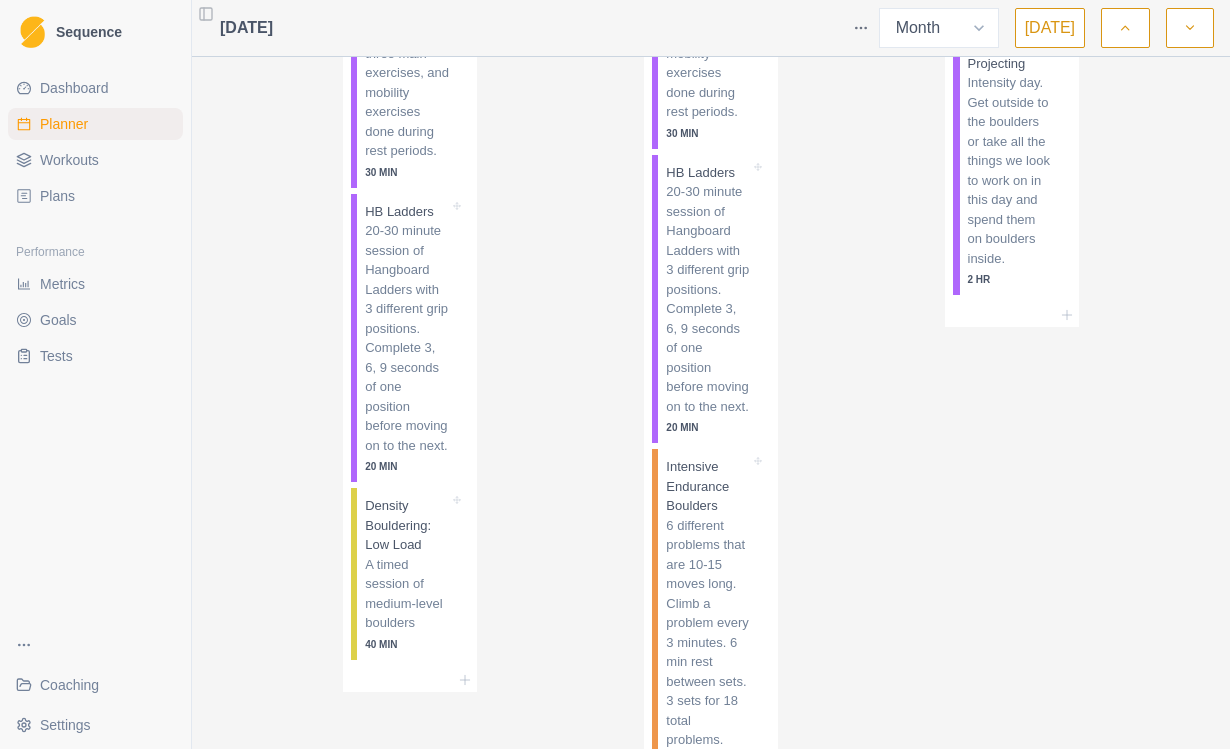 scroll, scrollTop: 974, scrollLeft: 0, axis: vertical 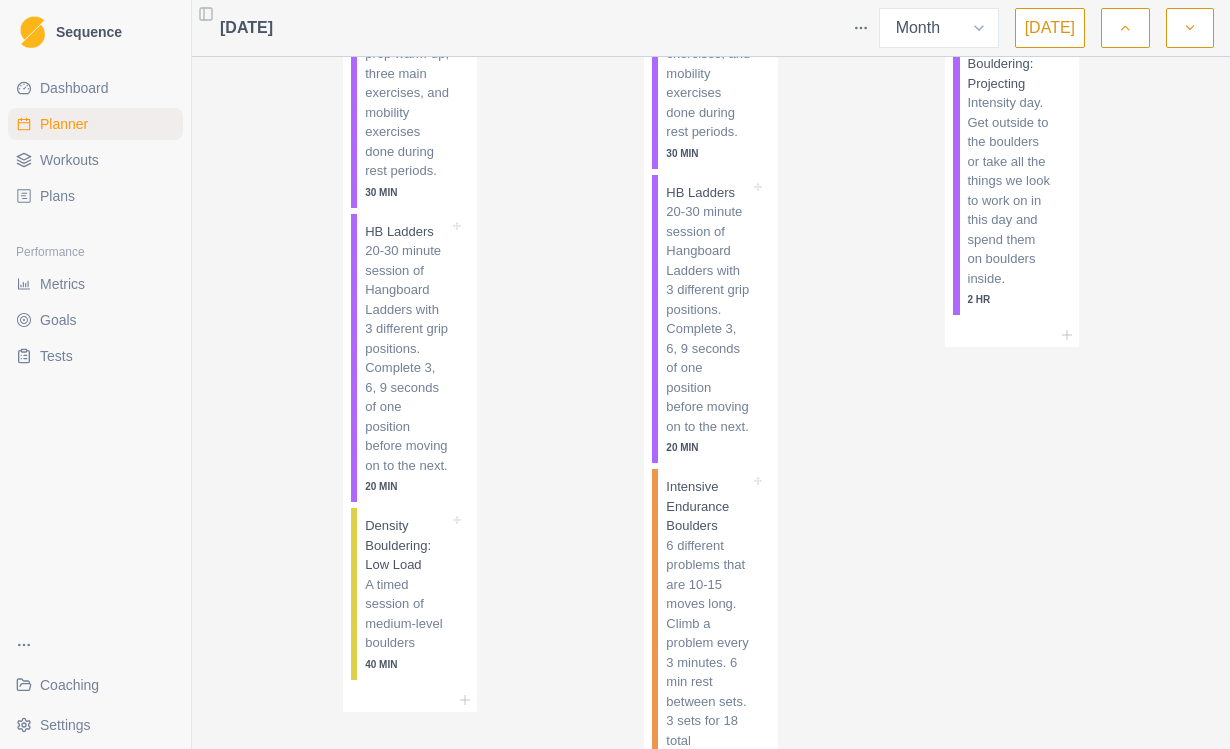 click on "Workouts" at bounding box center [95, 160] 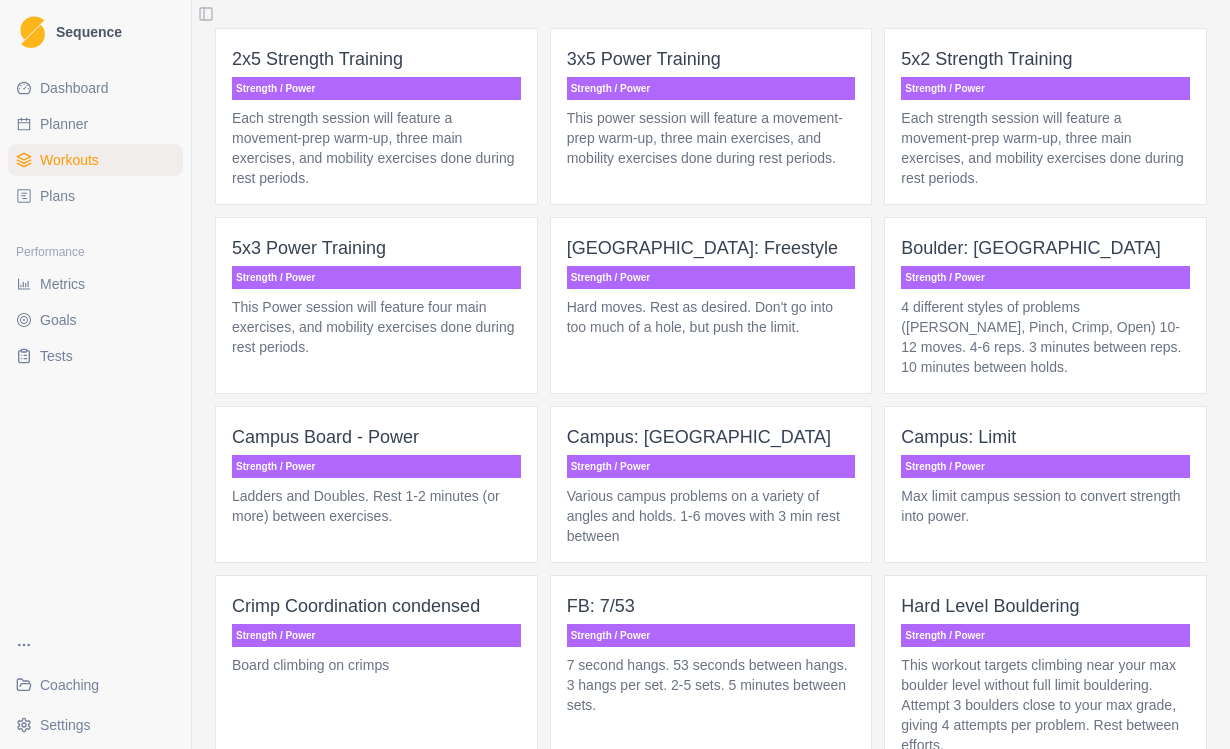 scroll, scrollTop: 2263, scrollLeft: 0, axis: vertical 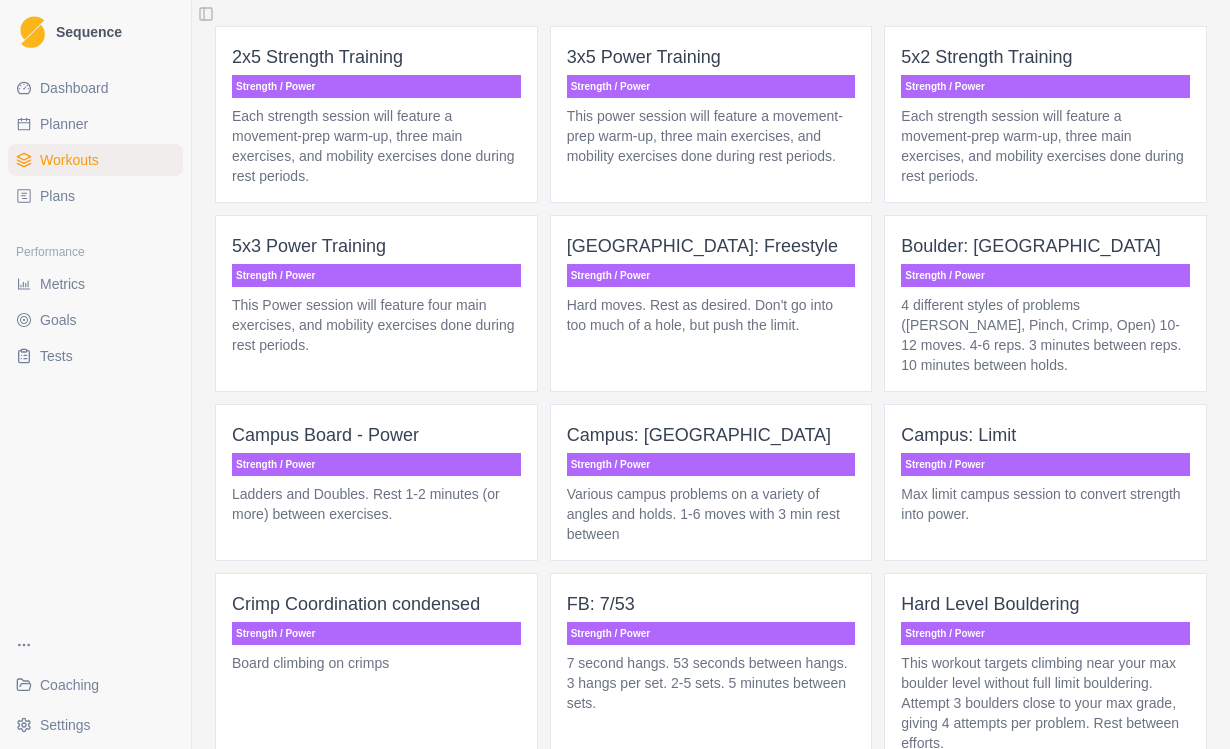 click on "Max limit campus session to convert strength into power." at bounding box center [1045, 504] 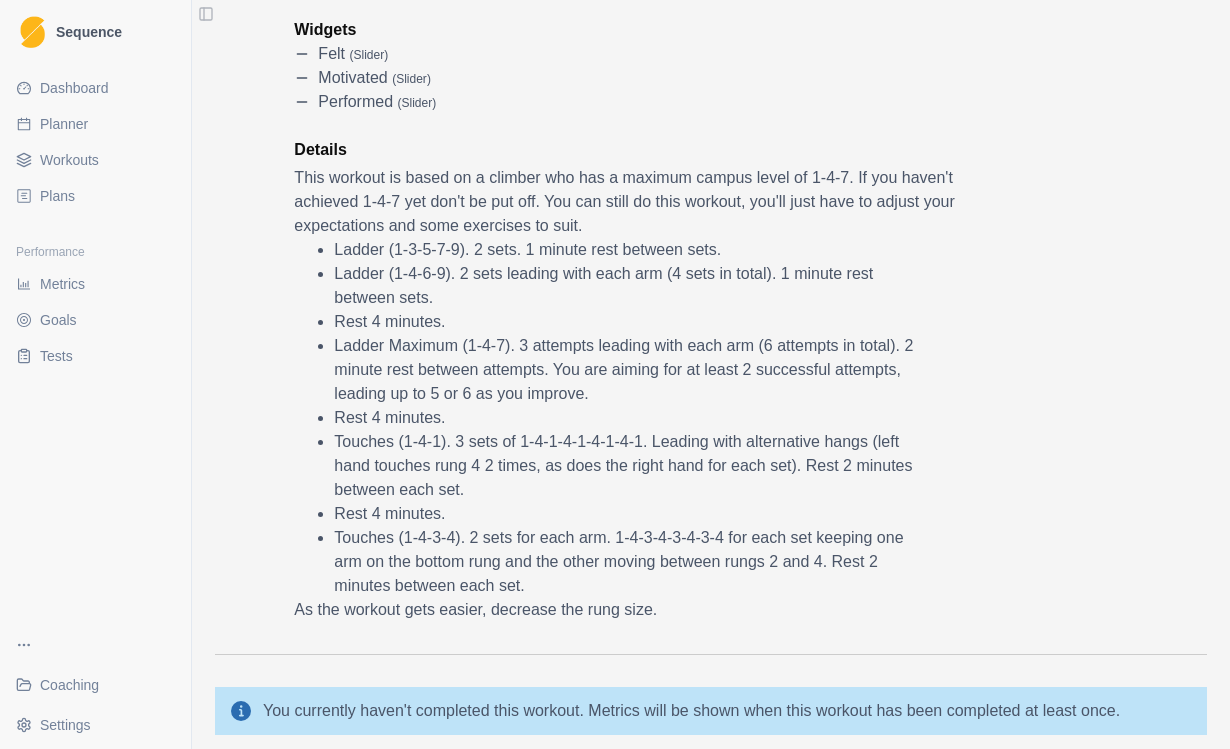 scroll, scrollTop: 340, scrollLeft: 0, axis: vertical 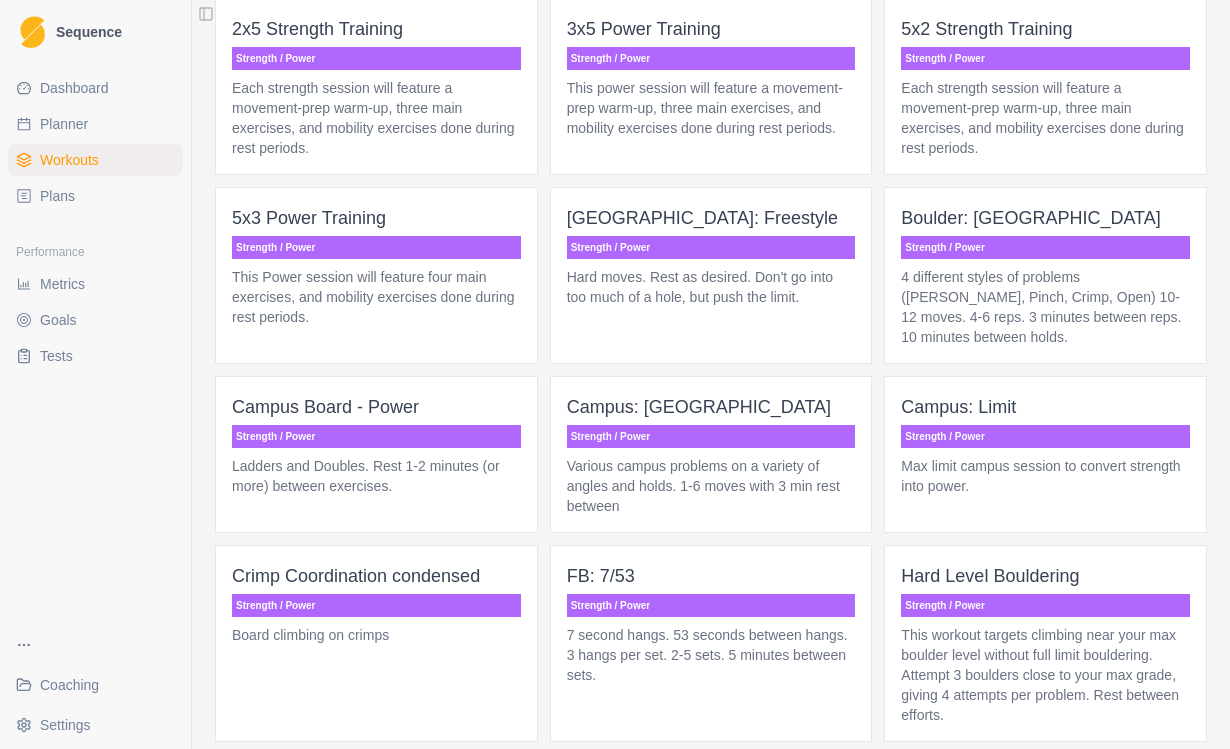 click on "Ladders and Doubles. Rest 1-2 minutes (or more) between exercises." at bounding box center (376, 476) 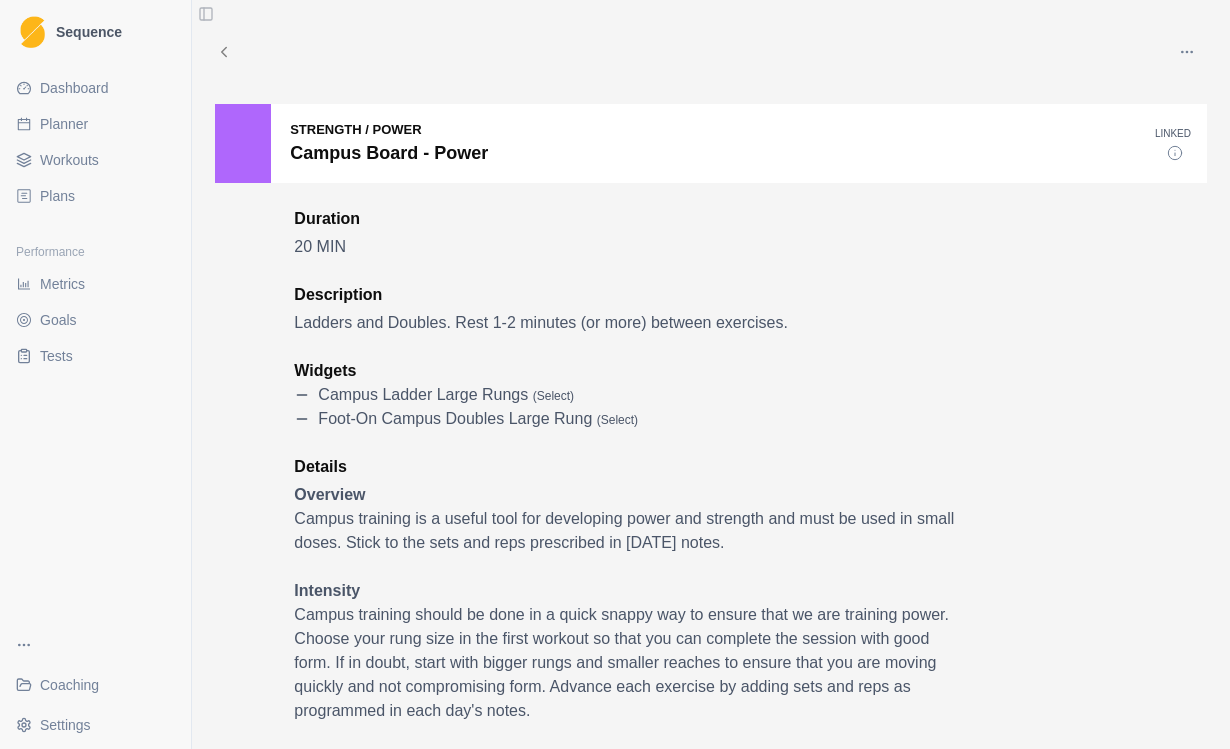 scroll, scrollTop: 0, scrollLeft: 0, axis: both 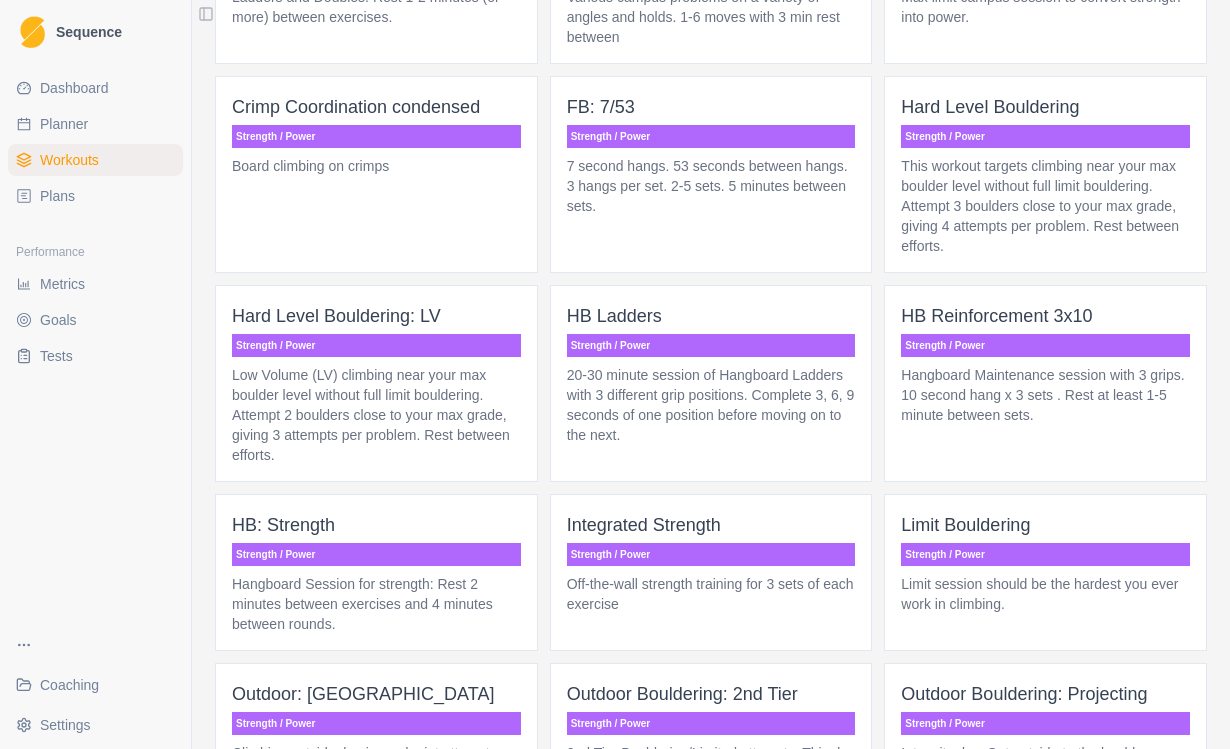 click on "20-30 minute session of Hangboard Ladders with 3 different grip positions. Complete 3, 6, 9 seconds of one position before moving on to the next." at bounding box center [711, 405] 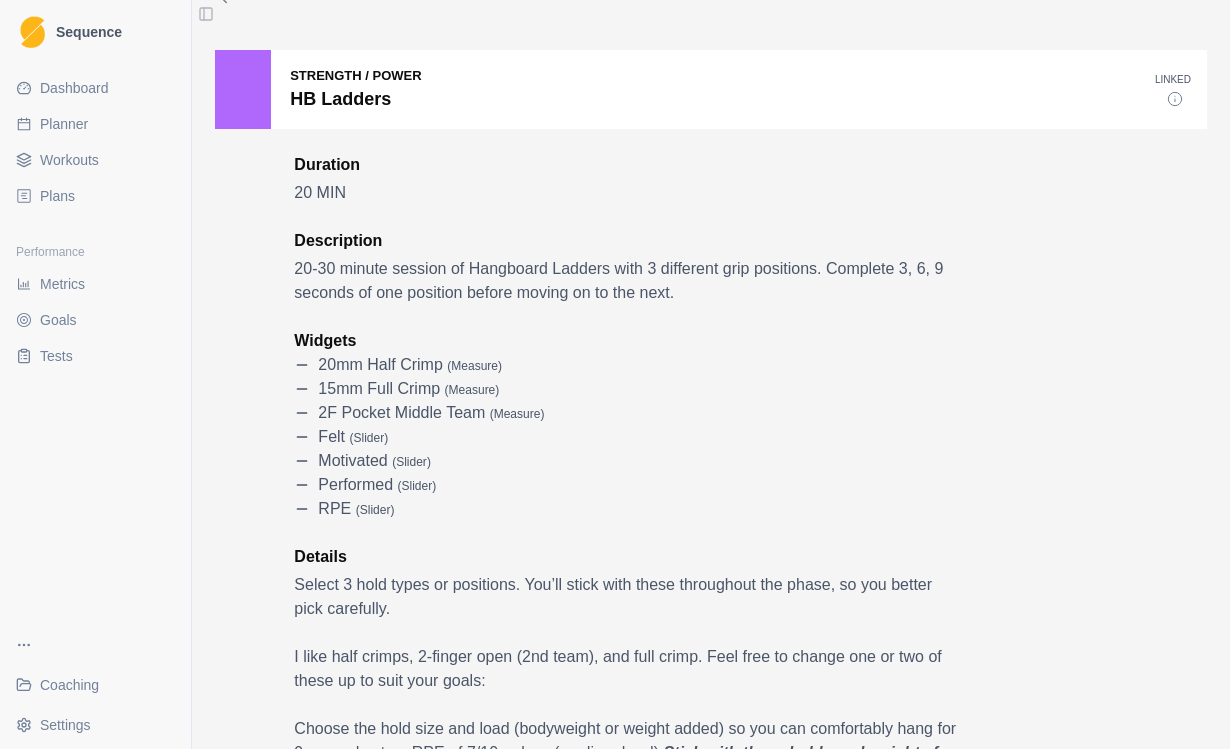 scroll, scrollTop: 40, scrollLeft: 0, axis: vertical 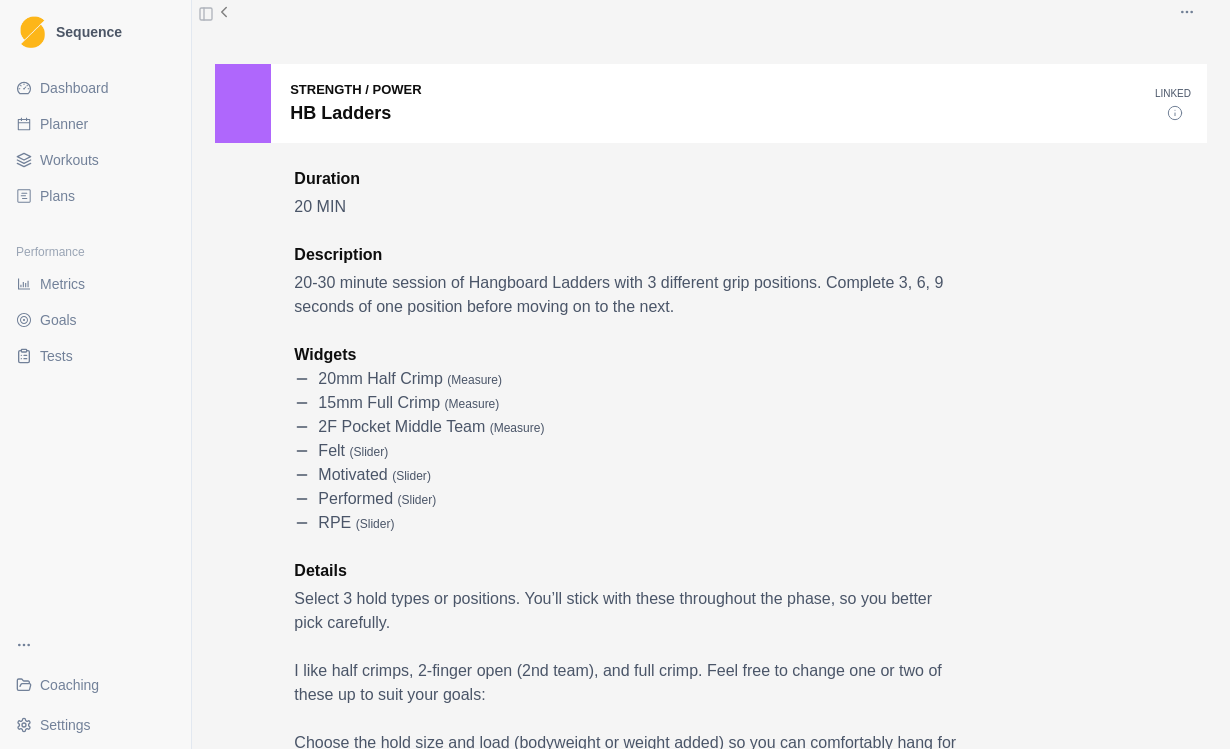 click on "Planner" at bounding box center (64, 124) 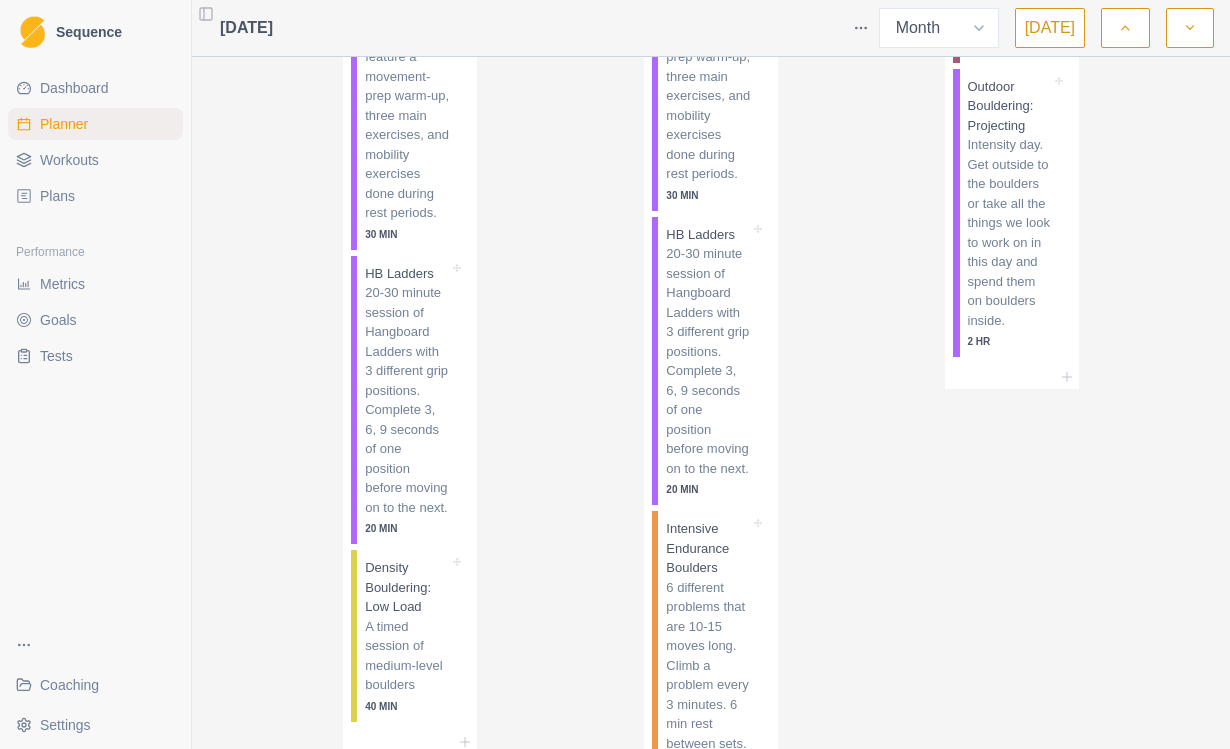 scroll, scrollTop: 940, scrollLeft: 0, axis: vertical 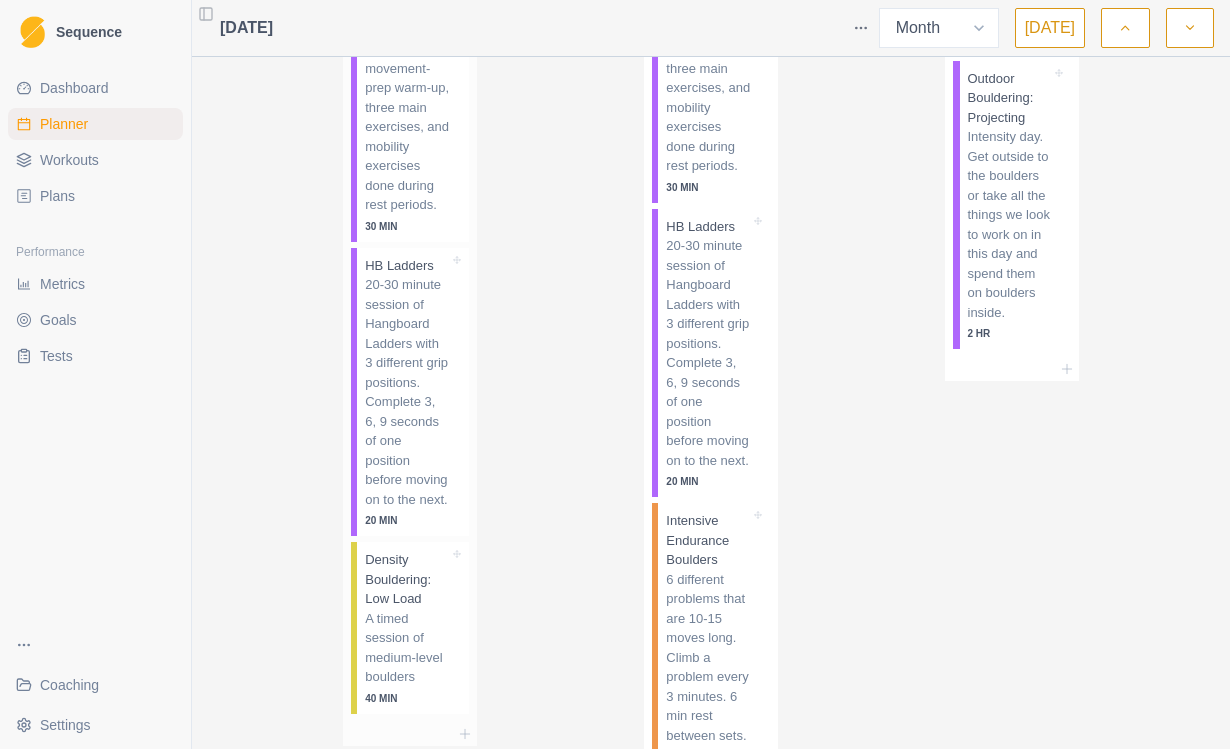 click on "20-30 minute session of Hangboard Ladders with 3 different grip positions. Complete 3, 6, 9 seconds of one position before moving on to the next." at bounding box center [407, 392] 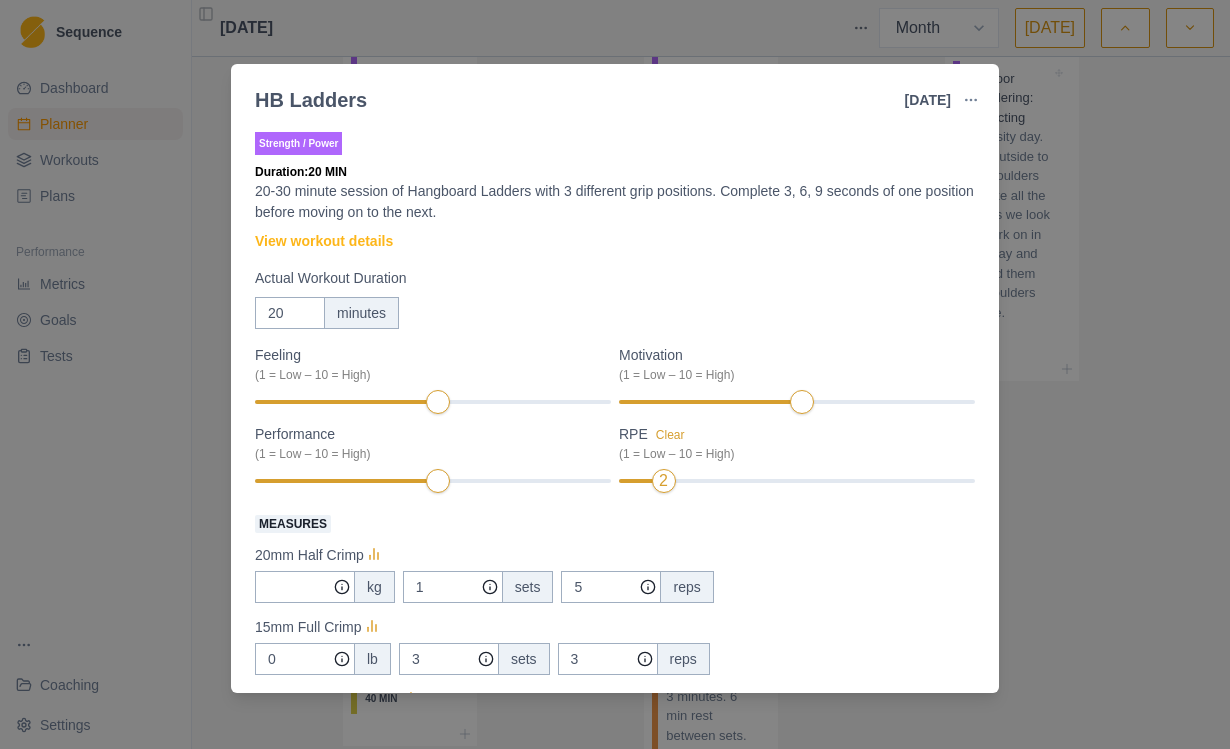 scroll, scrollTop: 0, scrollLeft: 0, axis: both 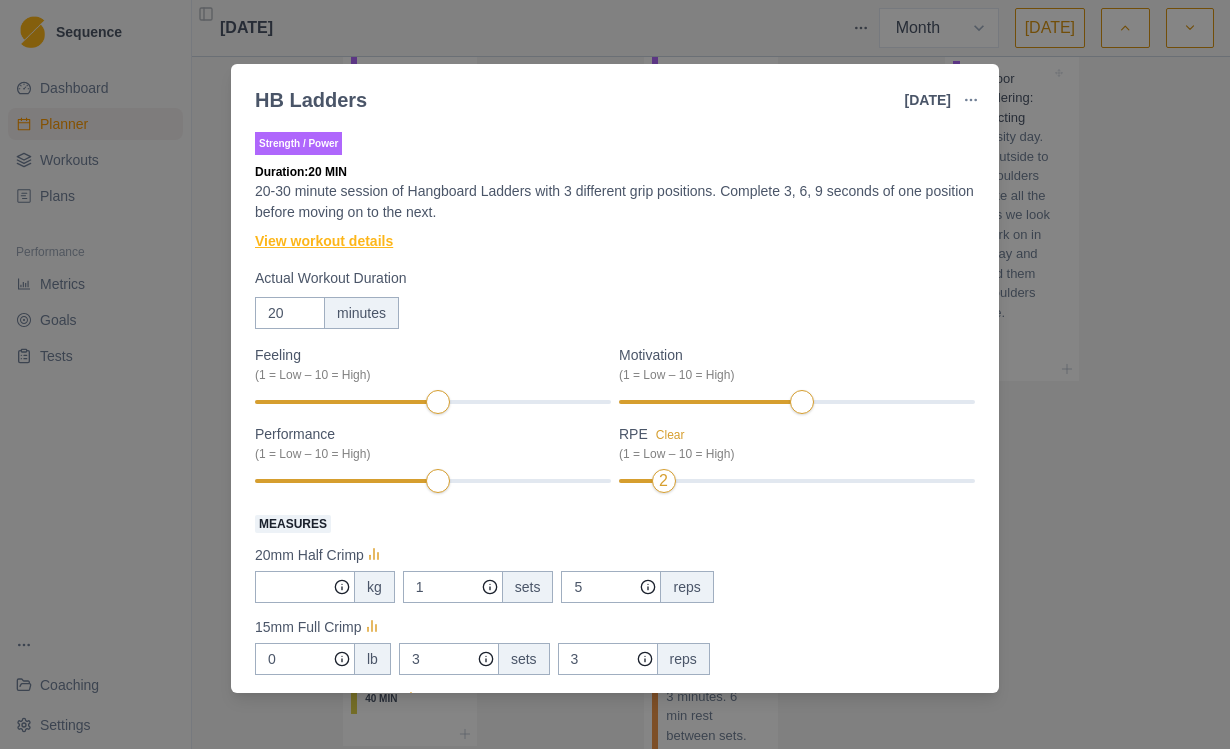 click on "View workout details" at bounding box center [324, 241] 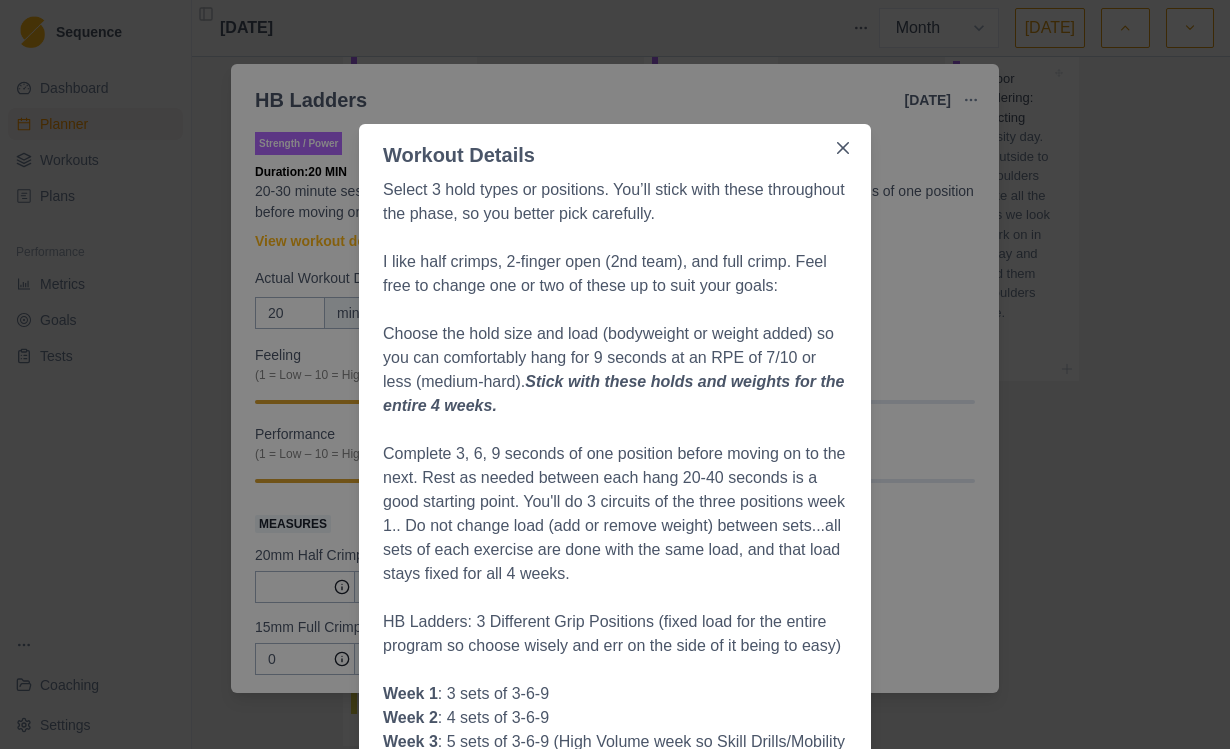 click on "Workout Details Select 3 hold types or positions. You’ll stick with these throughout the phase, so you better pick carefully. I like half crimps, 2-finger open (2nd team), and full crimp. Feel free to change one or two of these up to suit your goals: Choose the hold size and load (bodyweight or weight added) so you can comfortably hang for 9 seconds at an RPE of 7/10 or less (medium-hard).  Stick with these holds and weights for the entire 4 weeks. Complete 3, 6, 9 seconds of one position before moving on to the next. Rest as needed between each hang 20-40 seconds is a good starting point. You'll do 3 circuits of the three positions week 1.. Do not change load (add or remove weight) between sets...all sets of each exercise are done with the same load, and that load stays fixed for all 4 weeks. HB Ladders: 3 Different Grip Positions (fixed load for the entire program so choose wisely and err on the side of it being to easy) Week 1 : 3 sets of 3-6-9 Week 2 : 4 sets of 3-6-9 Week 3  Week 4 : 3 sets or 3-6-9-12" at bounding box center (615, 374) 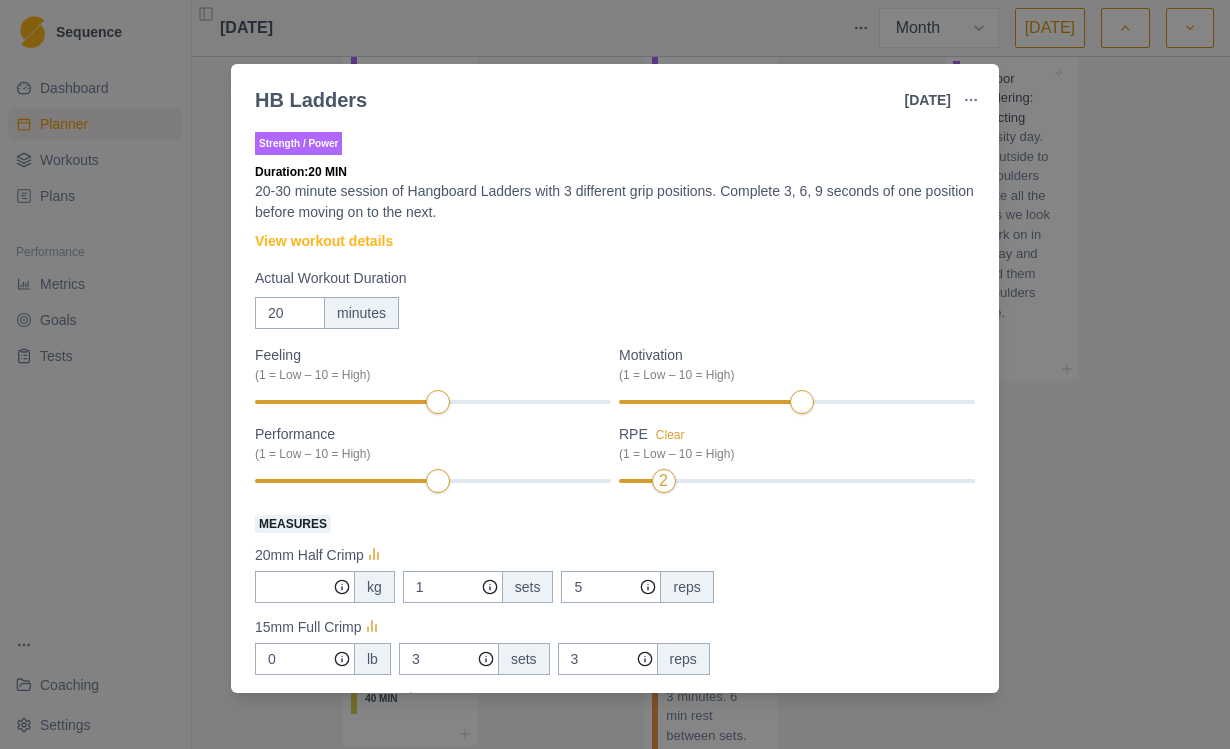 click on "HB Ladders [DATE] Link To Goal View Workout Metrics Edit Original Workout Reschedule Workout Remove From Schedule Strength / Power Duration:  20 MIN 20-30 minute session of Hangboard Ladders with 3 different grip positions. Complete 3, 6, 9 seconds of one position before moving on to the next. View workout details Actual Workout Duration 20 minutes Feeling (1 = Low – 10 = High) Motivation (1 = Low – 10 = High) Performance (1 = Low – 10 = High) RPE Clear (1 = Low – 10 = High) 2 Measures 20mm Half Crimp kg 1 sets 5 reps 15mm Full Crimp 0 lb 3 sets 3 reps 2F Pocket Middle Team 0 lb 3 sets 3 reps Training Notes View previous training notes Mark as Incomplete Complete Workout" at bounding box center [615, 374] 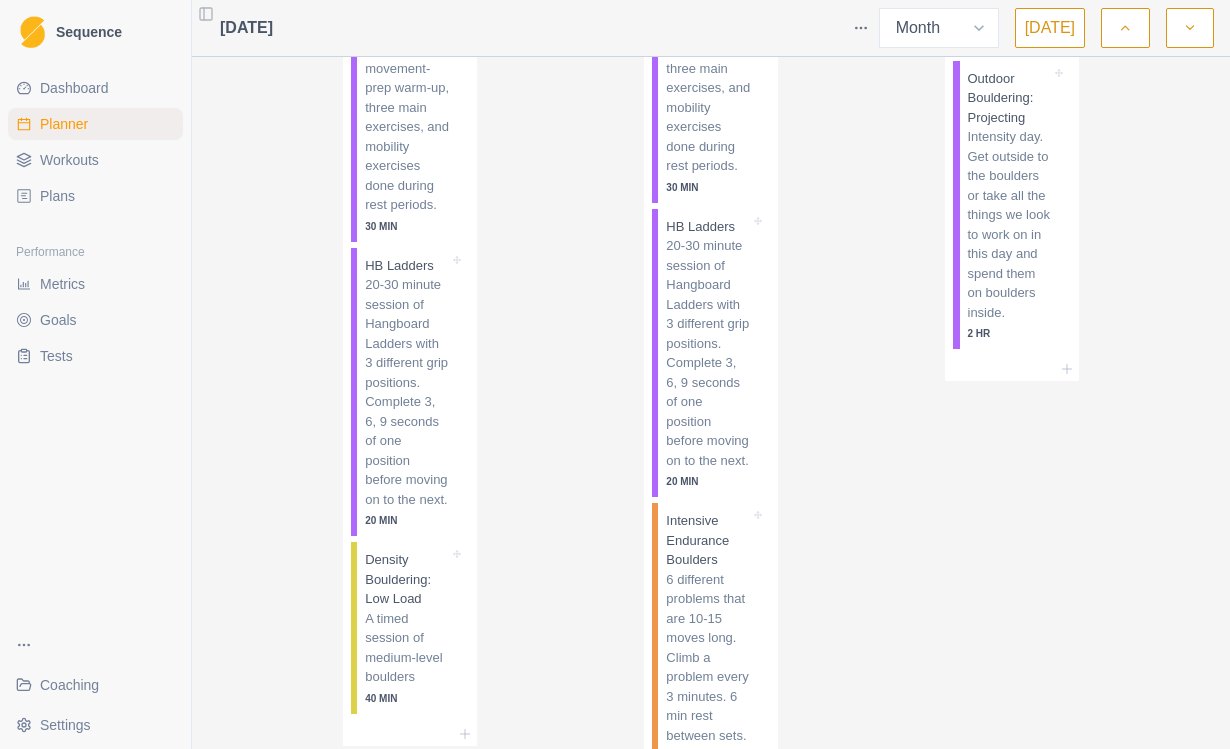 click on "Workouts" at bounding box center [95, 160] 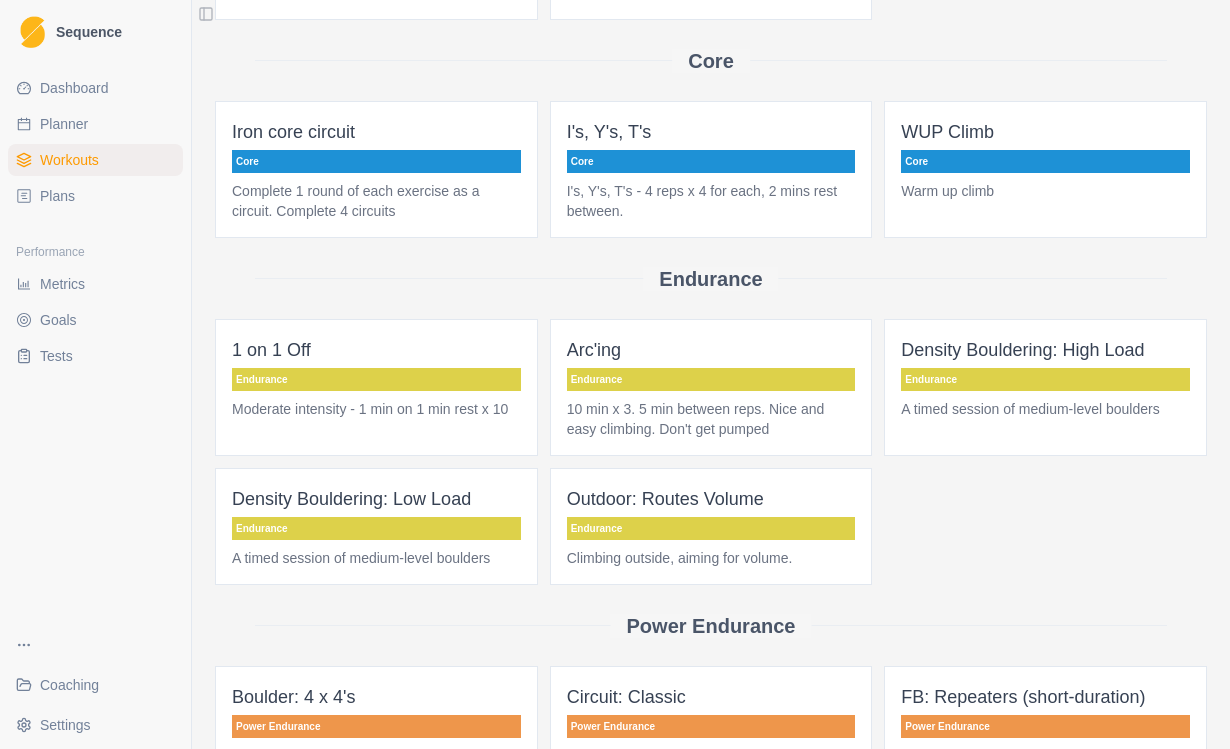 scroll, scrollTop: 983, scrollLeft: 0, axis: vertical 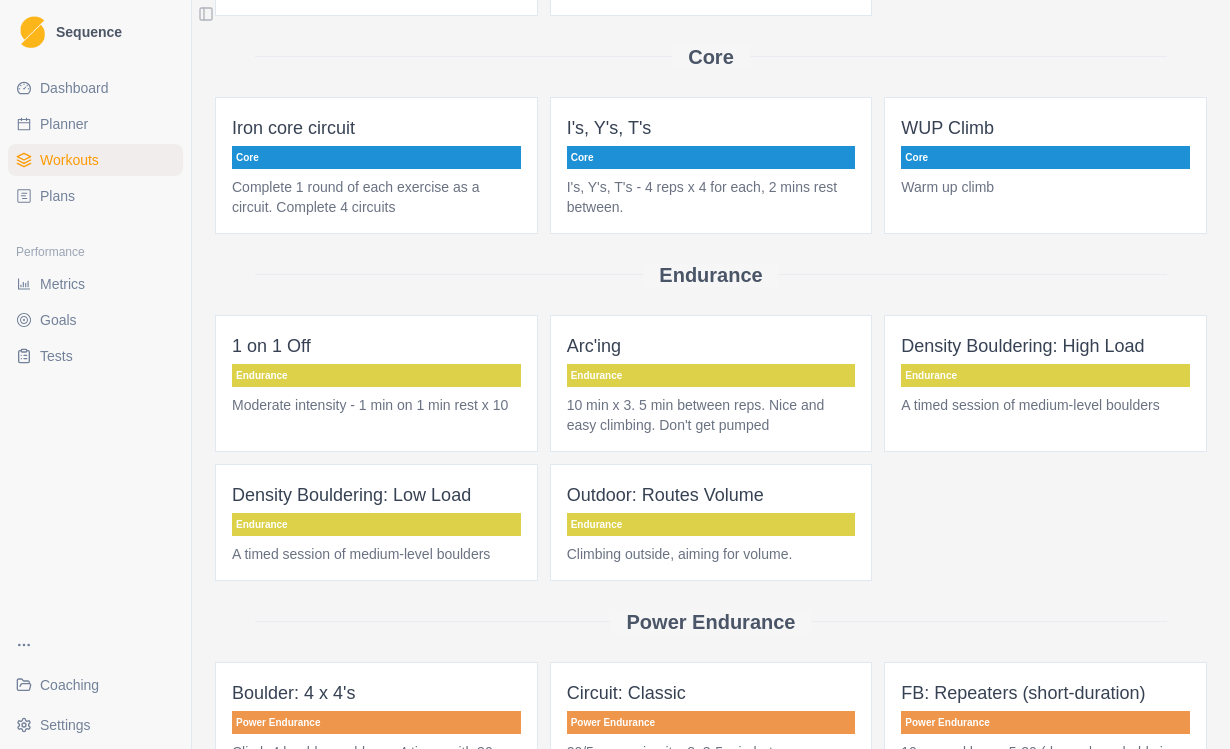 click on "Outdoor: Routes Volume" at bounding box center [711, 495] 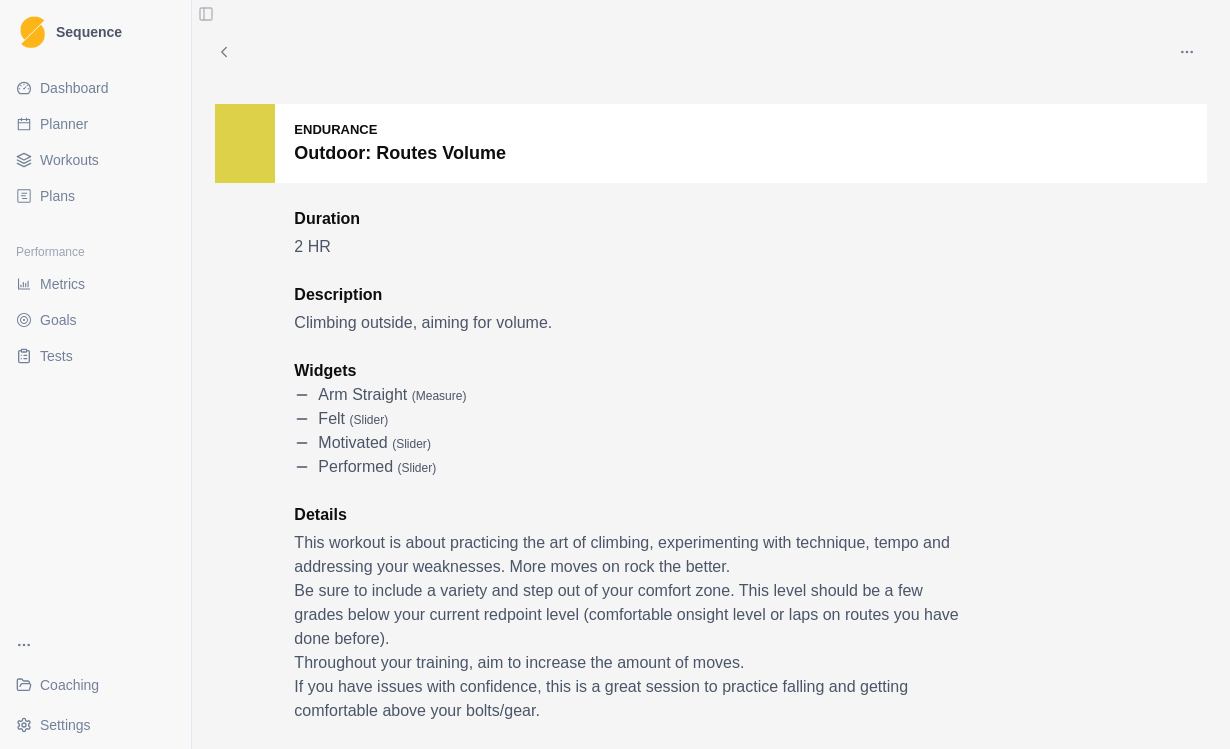 scroll, scrollTop: 0, scrollLeft: 0, axis: both 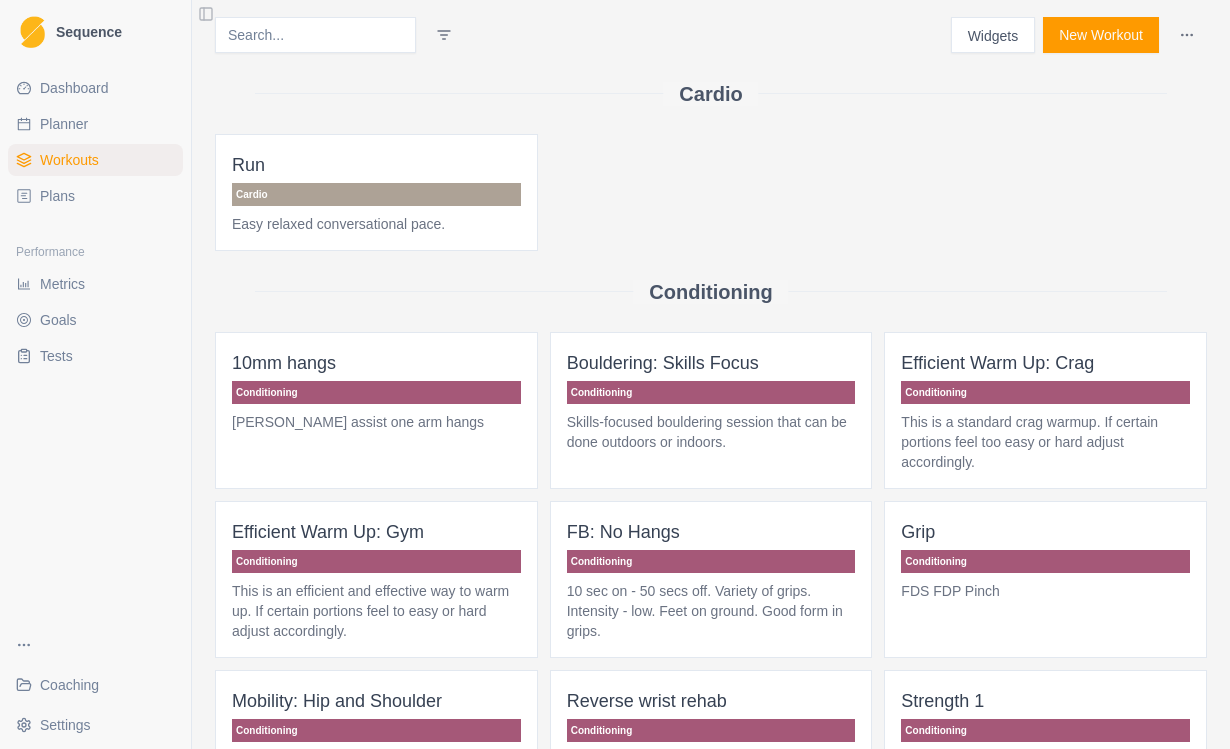 click on "Workouts" at bounding box center [95, 160] 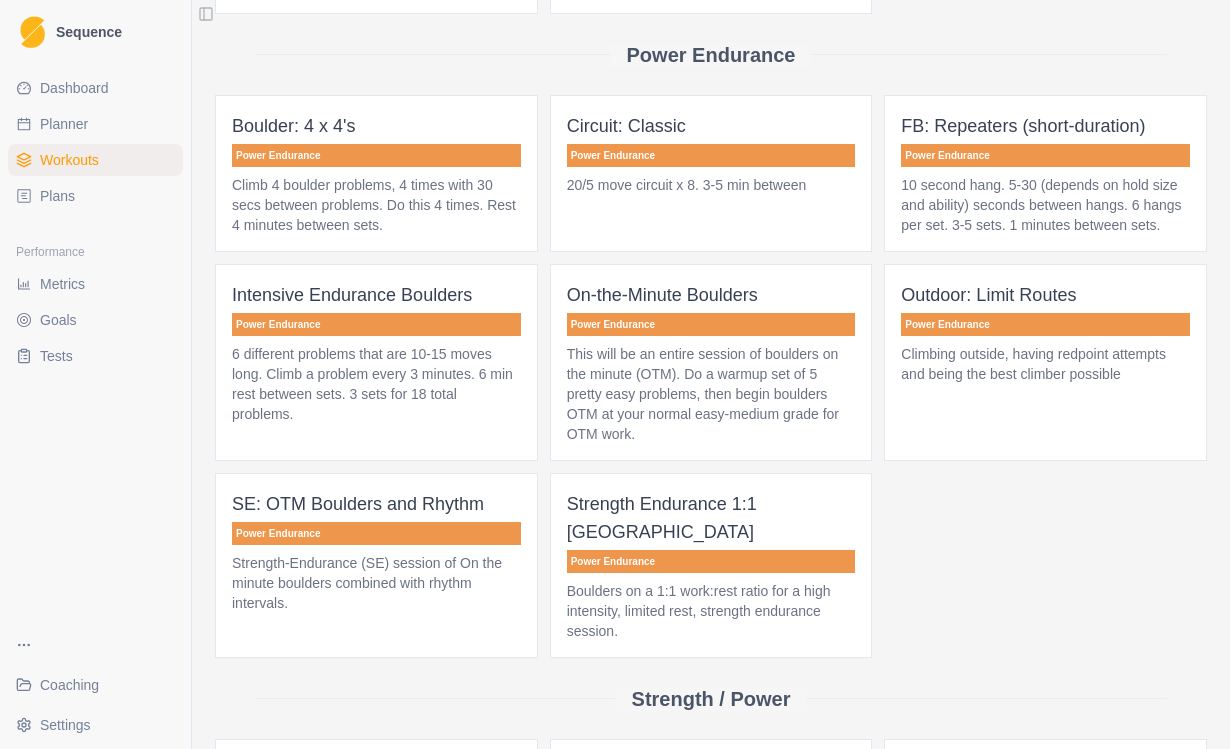 scroll, scrollTop: 1514, scrollLeft: 0, axis: vertical 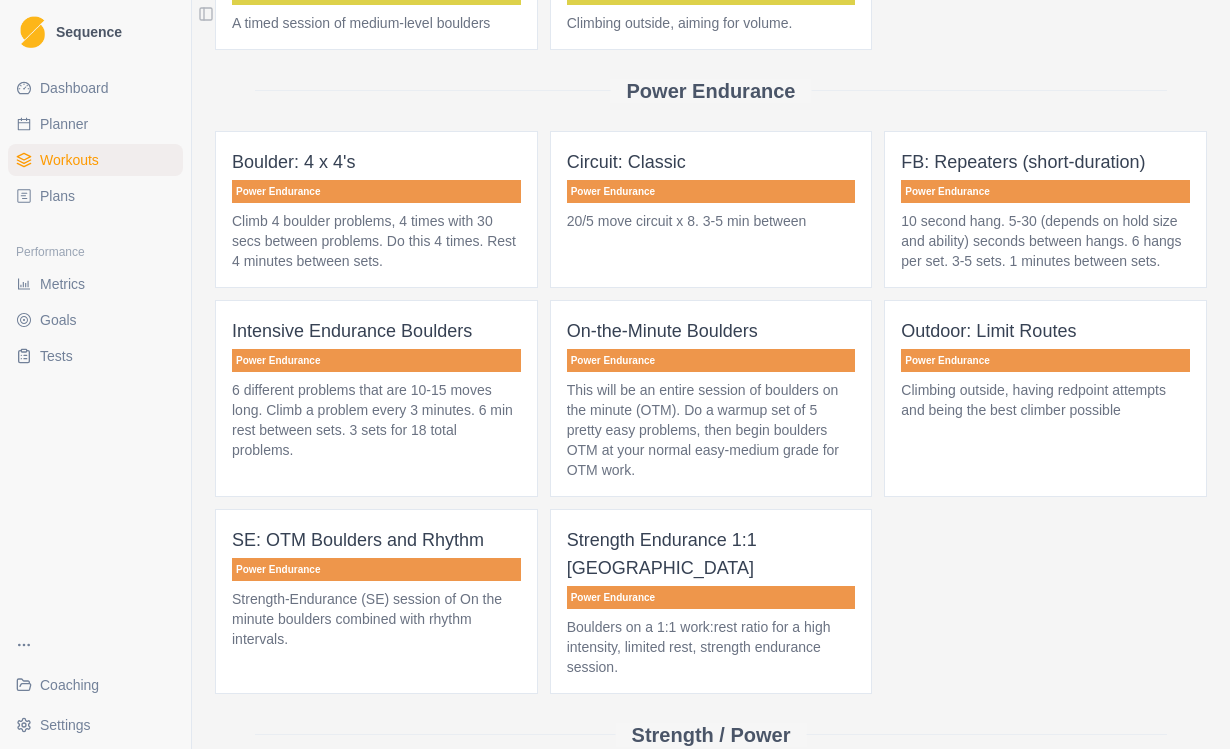 click on "Climbing outside, having redpoint attempts and being the best climber possible" at bounding box center (1045, 400) 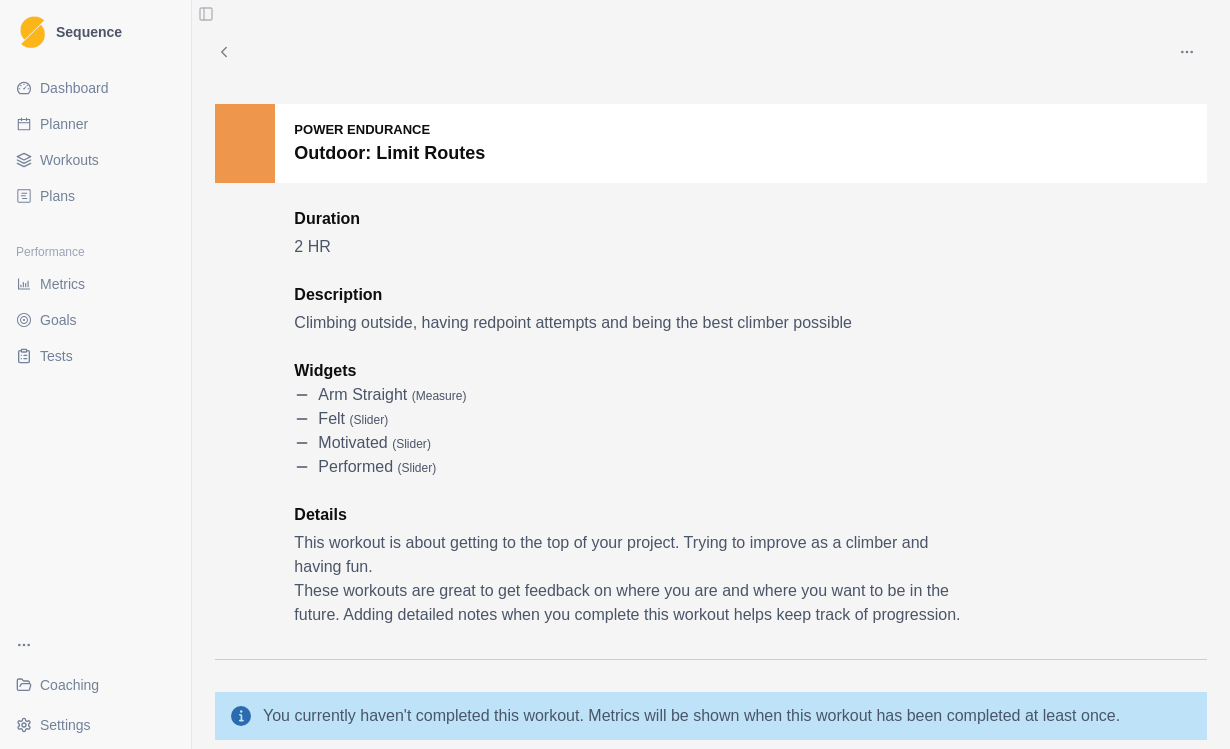 click 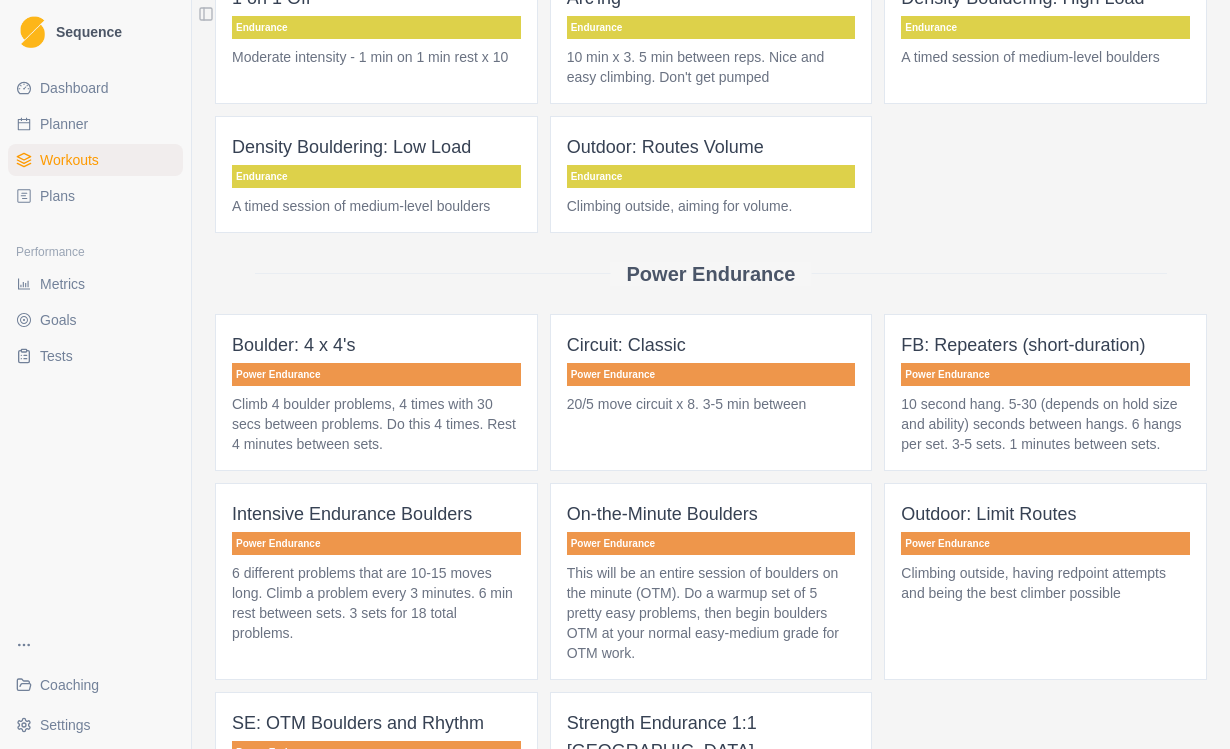 scroll, scrollTop: 1331, scrollLeft: 0, axis: vertical 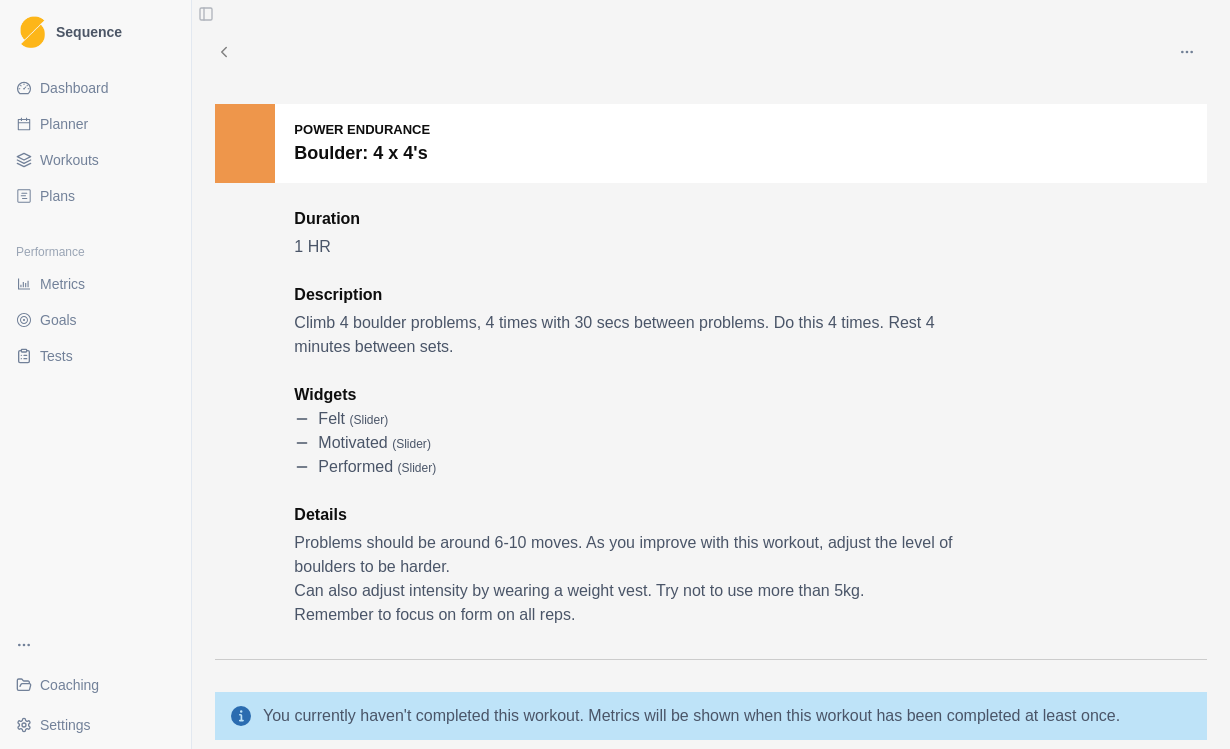 click 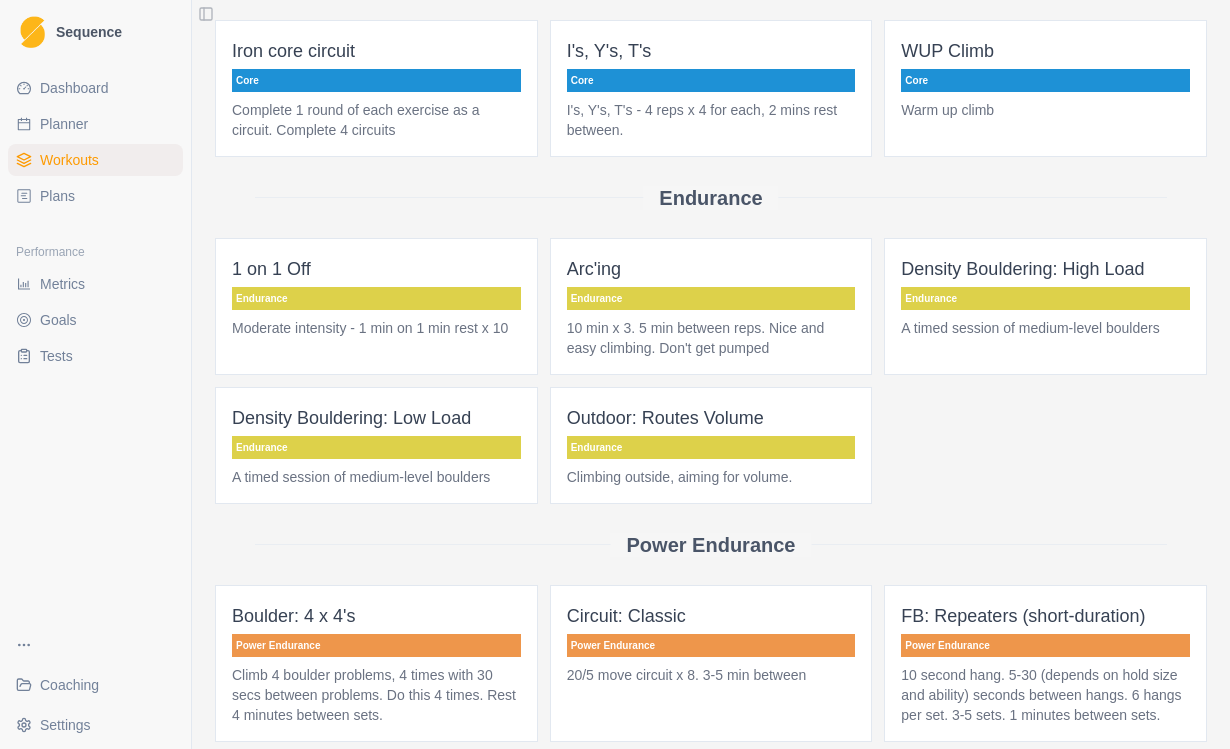 scroll, scrollTop: 1062, scrollLeft: 0, axis: vertical 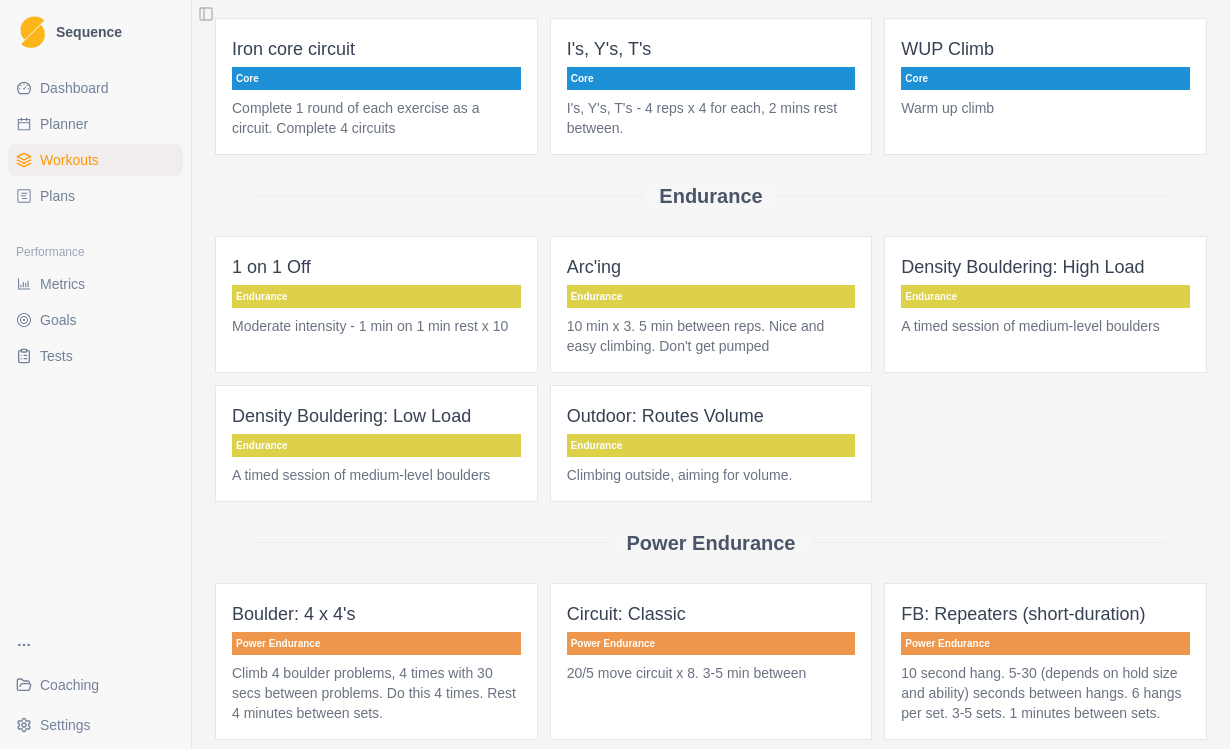 click on "A timed session of medium-level boulders" at bounding box center (1045, 326) 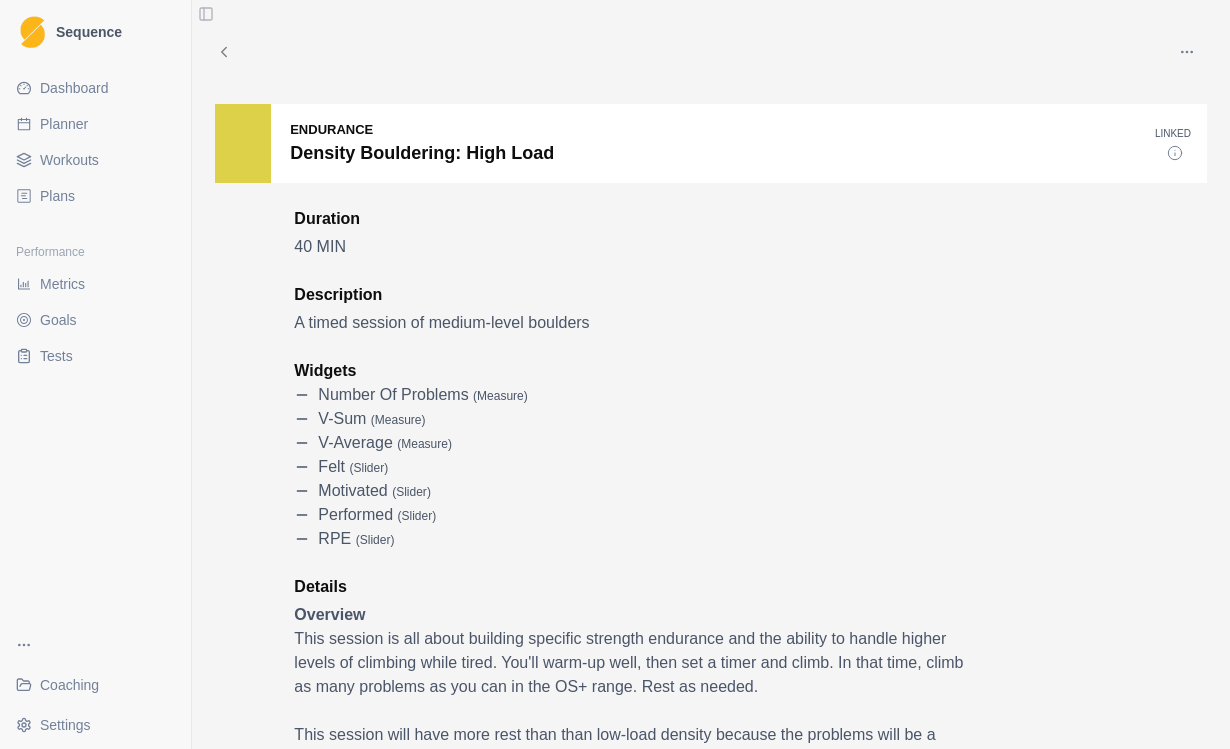click on "Planner" at bounding box center (64, 124) 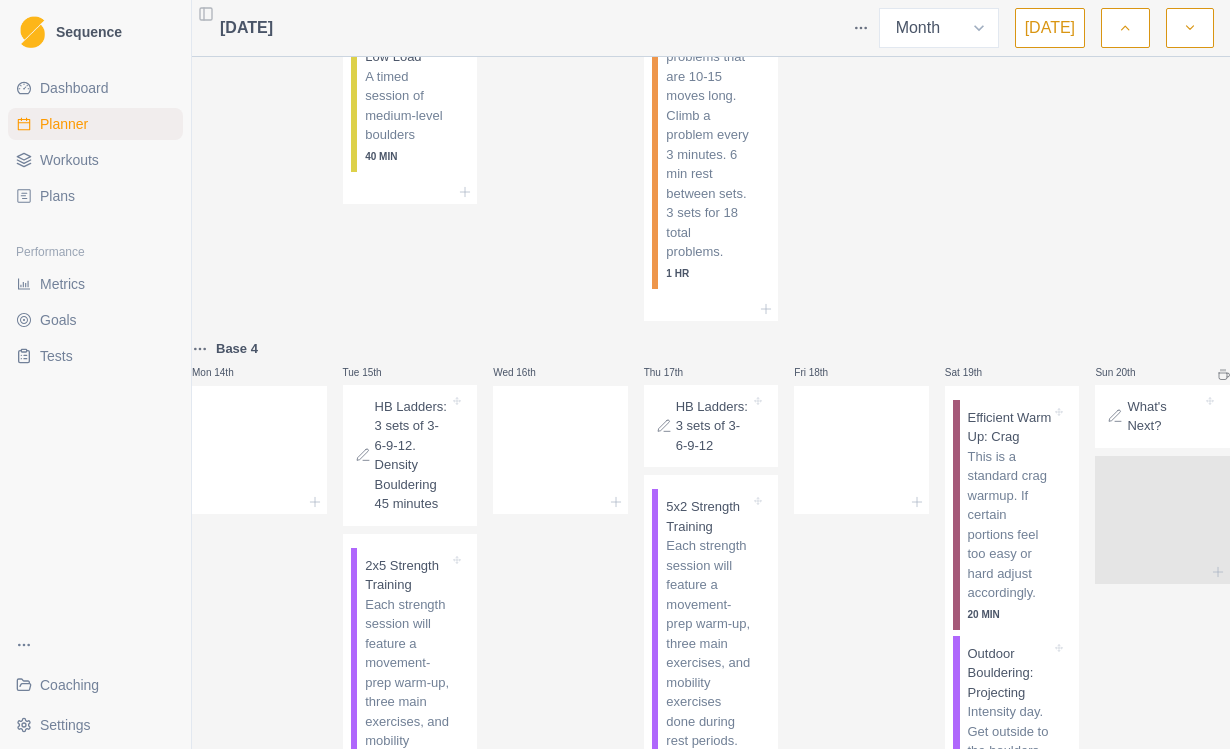 scroll, scrollTop: 1485, scrollLeft: 0, axis: vertical 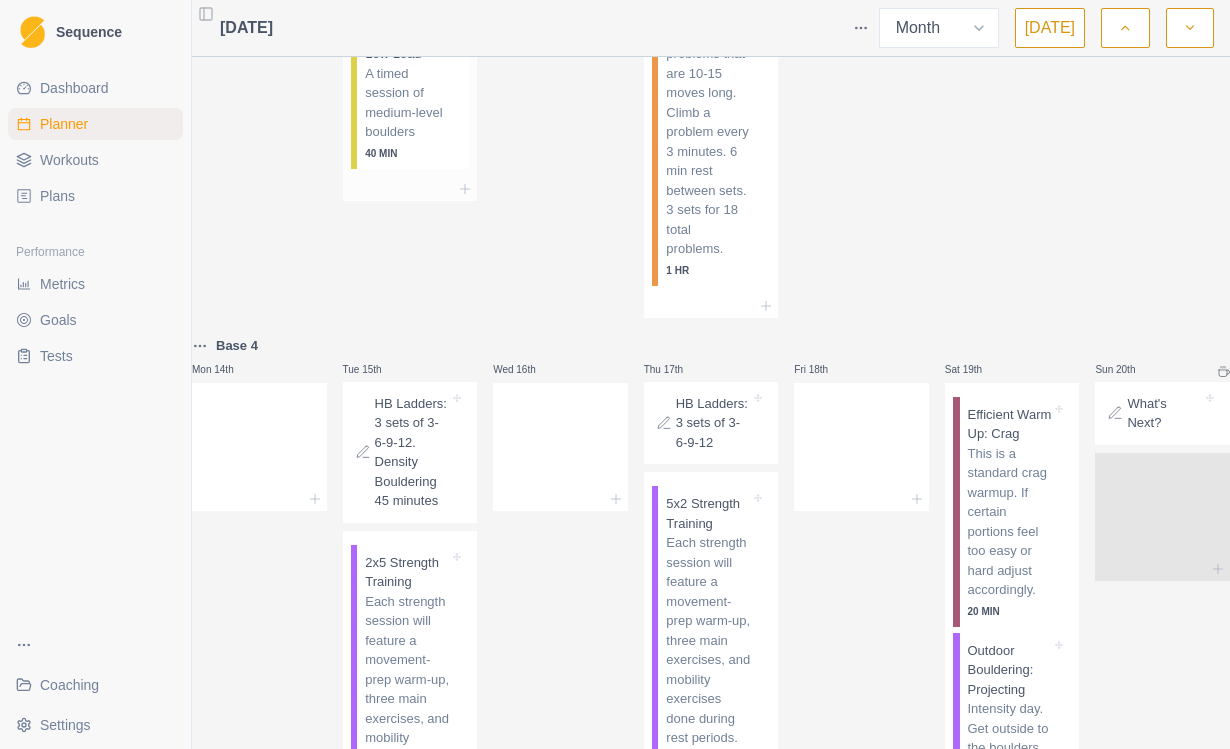click on "A timed session of medium-level boulders" at bounding box center (407, 103) 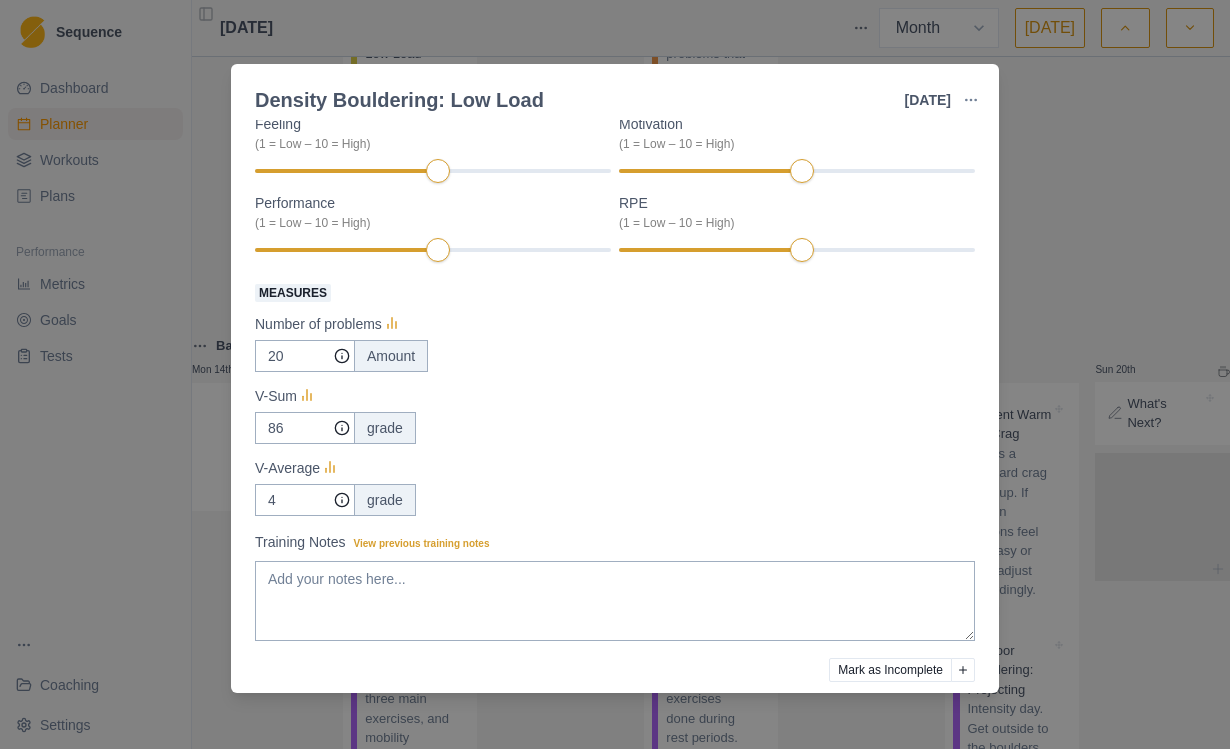 scroll, scrollTop: 246, scrollLeft: 0, axis: vertical 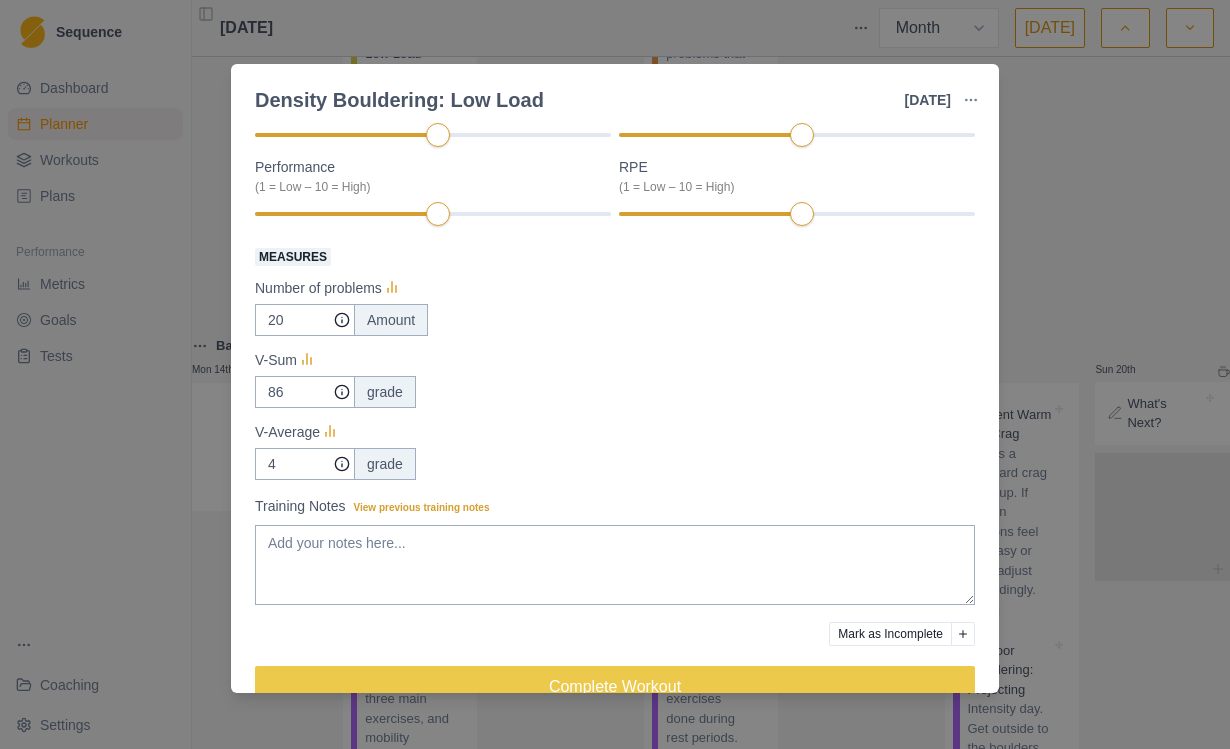 click on "Density Bouldering: Low Load [DATE] Link To Goal View Workout Metrics Edit Original Workout Reschedule Workout Remove From Schedule Endurance Duration:  40 MIN A timed session of medium-level boulders View workout details Actual Workout Duration 40 minutes Feeling (1 = Low – 10 = High) Motivation (1 = Low – 10 = High) Performance (1 = Low – 10 = High) RPE (1 = Low – 10 = High) Measures Number of problems 20 Amount V-Sum 86 grade V-Average 4 grade Training Notes View previous training notes Mark as Incomplete Complete Workout" at bounding box center (615, 374) 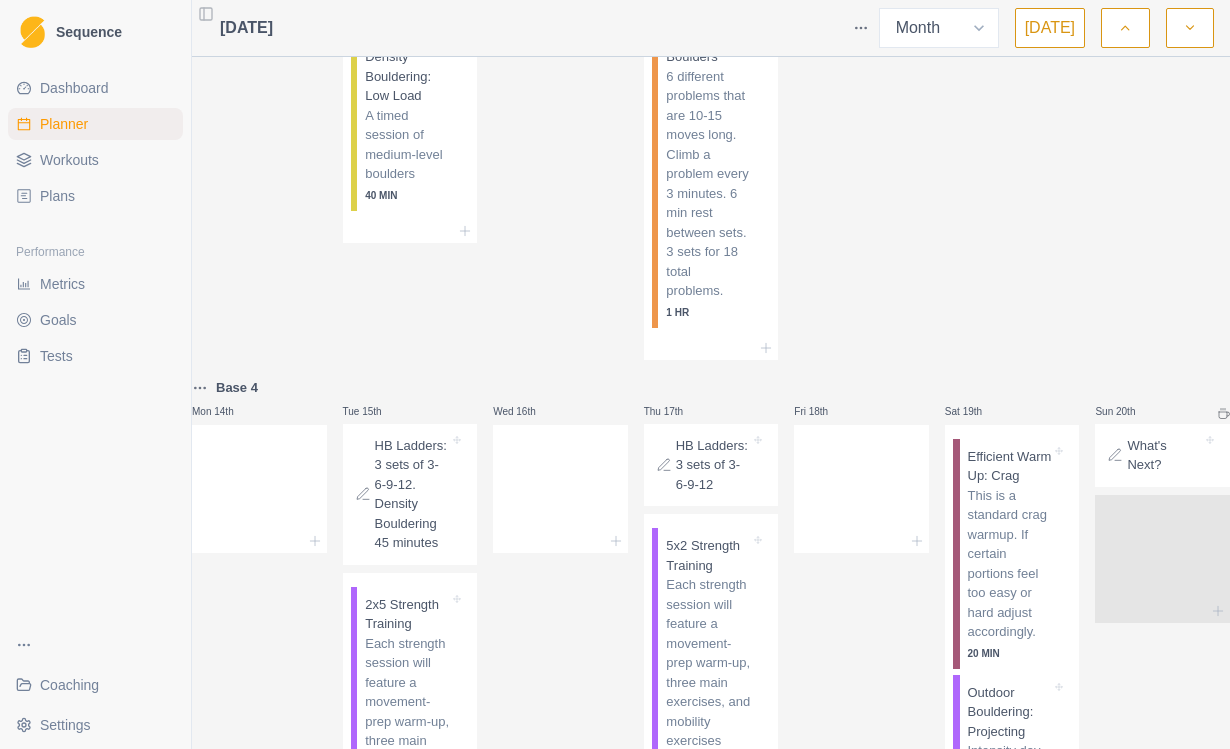 scroll, scrollTop: 1445, scrollLeft: 0, axis: vertical 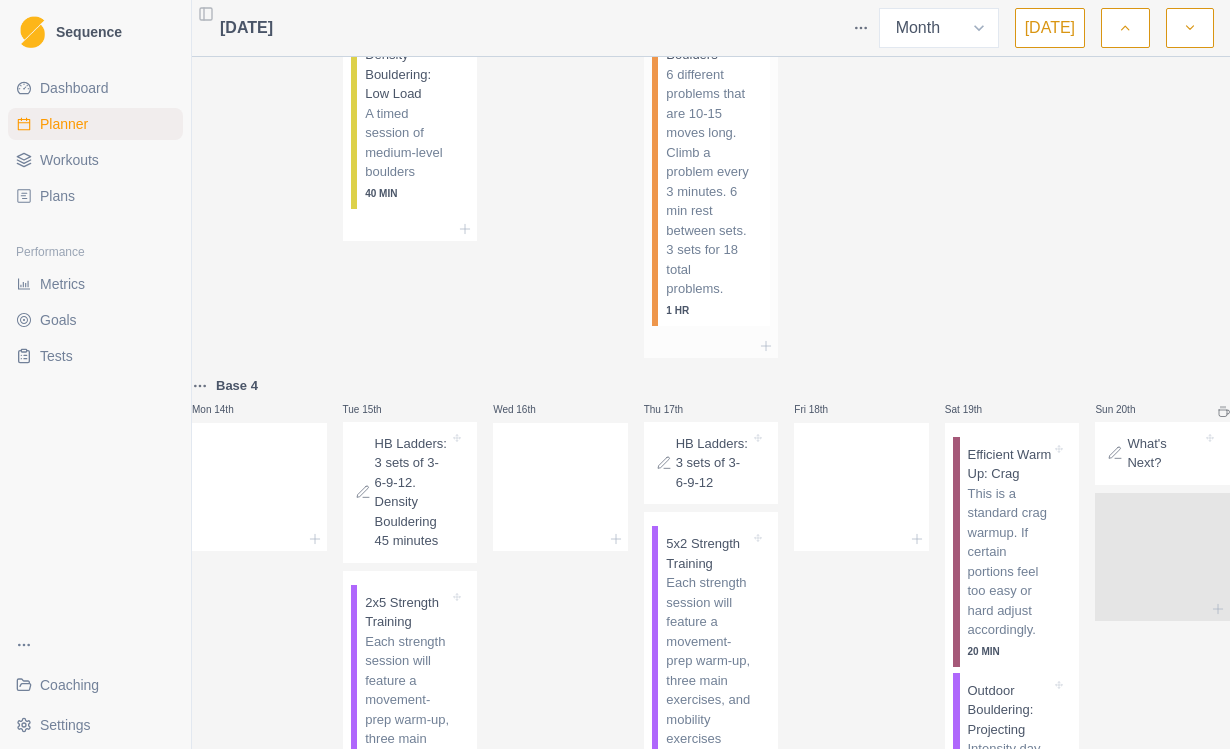 click on "6 different problems that are 10-15 moves long. Climb a problem every 3 minutes. 6 min rest between sets. 3 sets for 18 total problems." at bounding box center (708, 182) 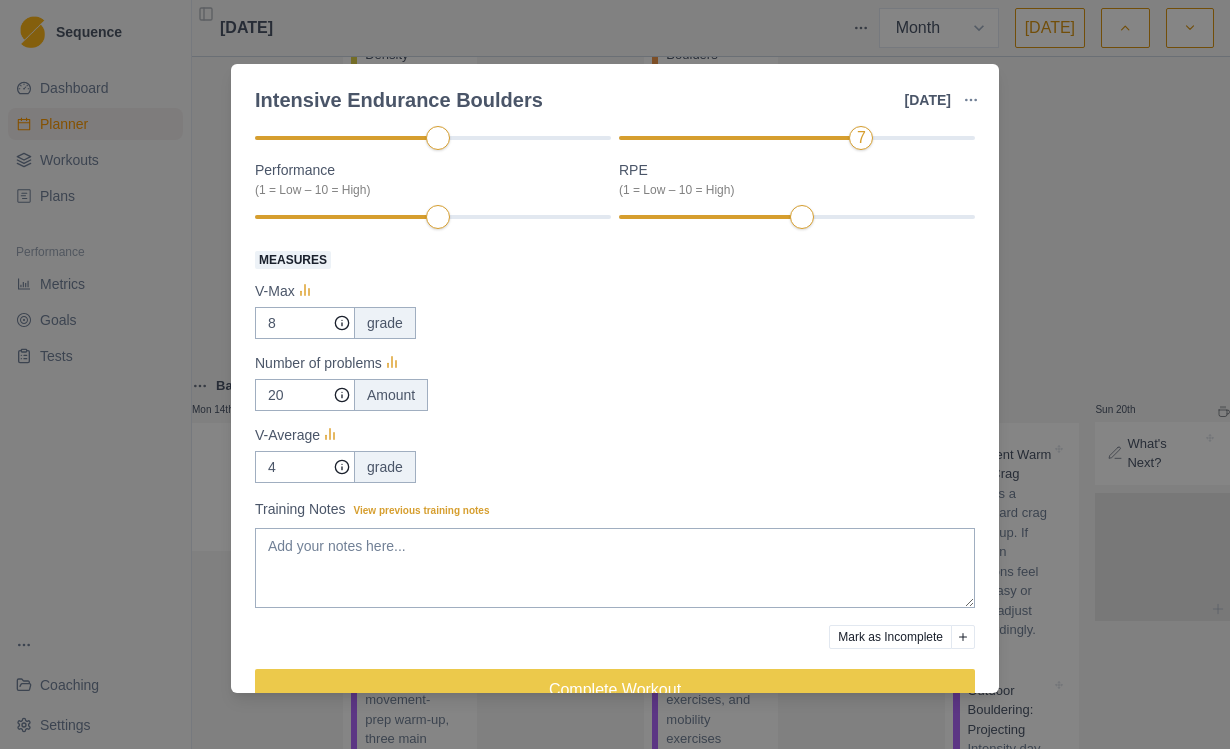 scroll, scrollTop: 257, scrollLeft: 0, axis: vertical 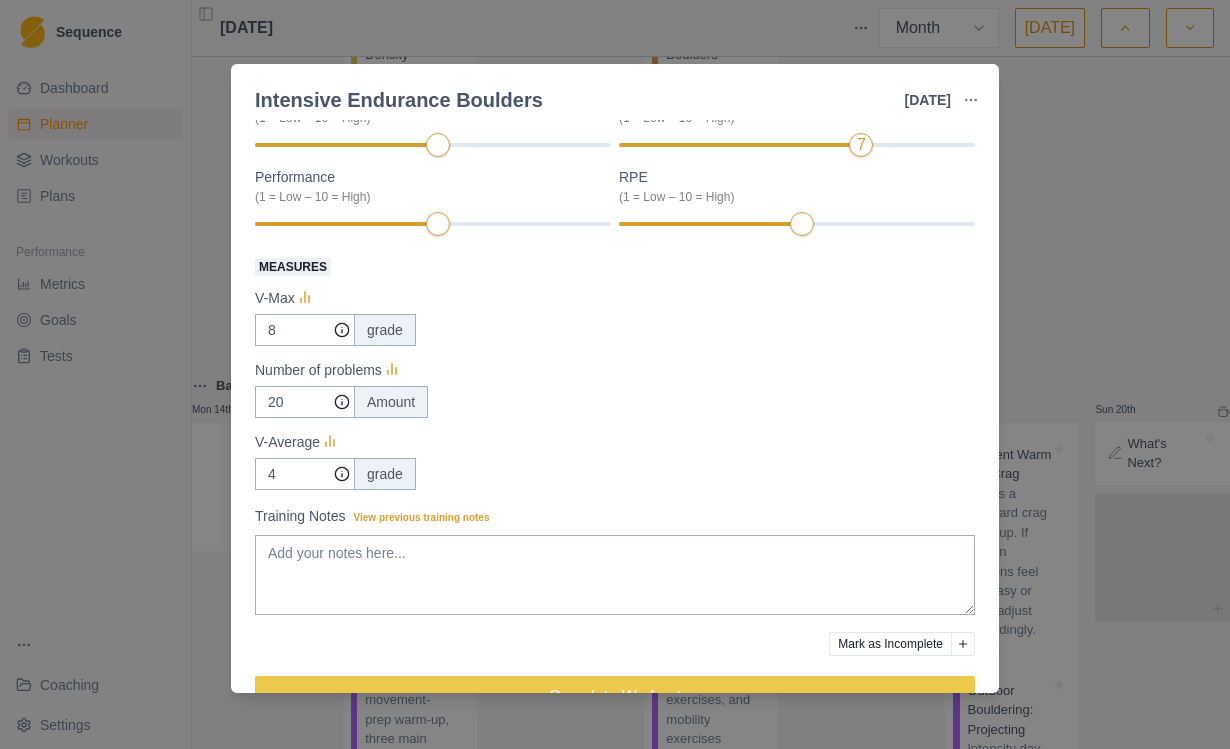click on "Intensive Endurance Boulders [DATE] Link To Goal View Workout Metrics Edit Original Workout Reschedule Workout Remove From Schedule Power Endurance Duration:  1 HR 6 different problems that are 10-15 moves long. Climb a problem every 3 minutes. 6 min rest between sets. 3 sets for 18 total problems. View workout details Actual Workout Duration 60 minutes Feeling (1 = Low – 10 = High) Motivation Clear (1 = Low – 10 = High) 7 Performance (1 = Low – 10 = High) RPE (1 = Low – 10 = High) Measures V-Max  8 grade Number of problems 20 Amount V-Average 4 grade Training Notes View previous training notes Mark as Incomplete Complete Workout" at bounding box center (615, 374) 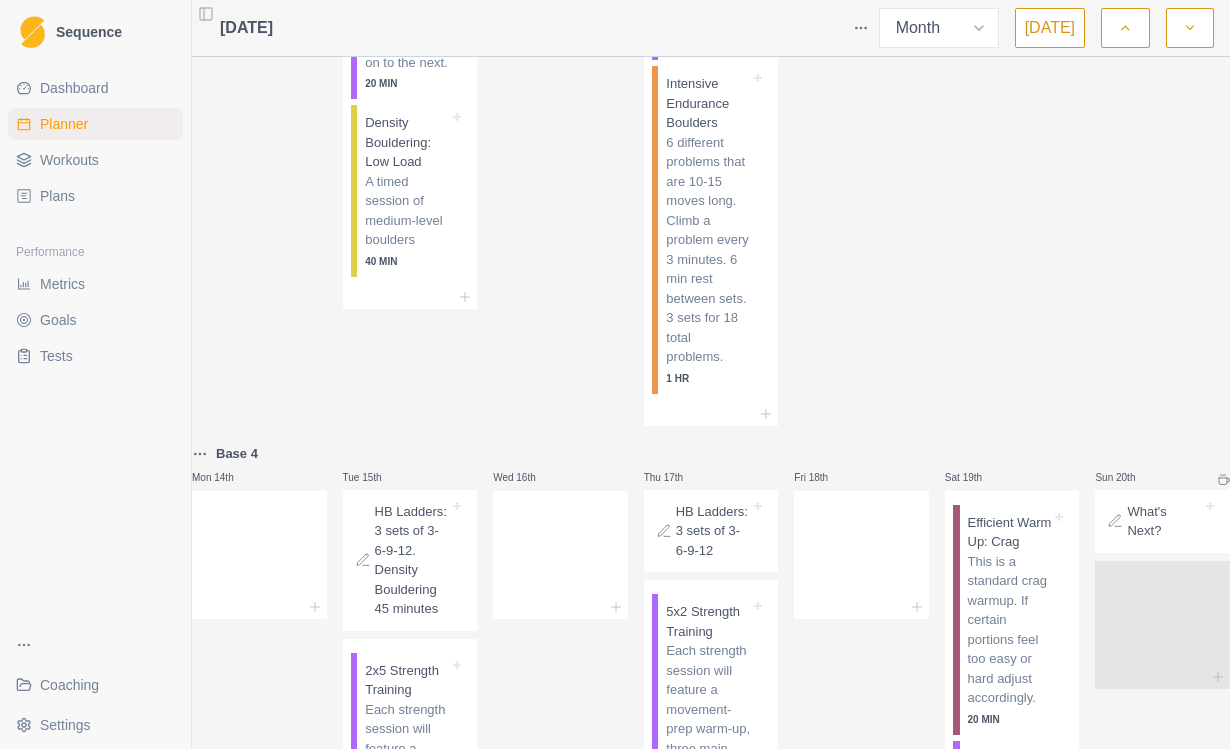 scroll, scrollTop: 1374, scrollLeft: 0, axis: vertical 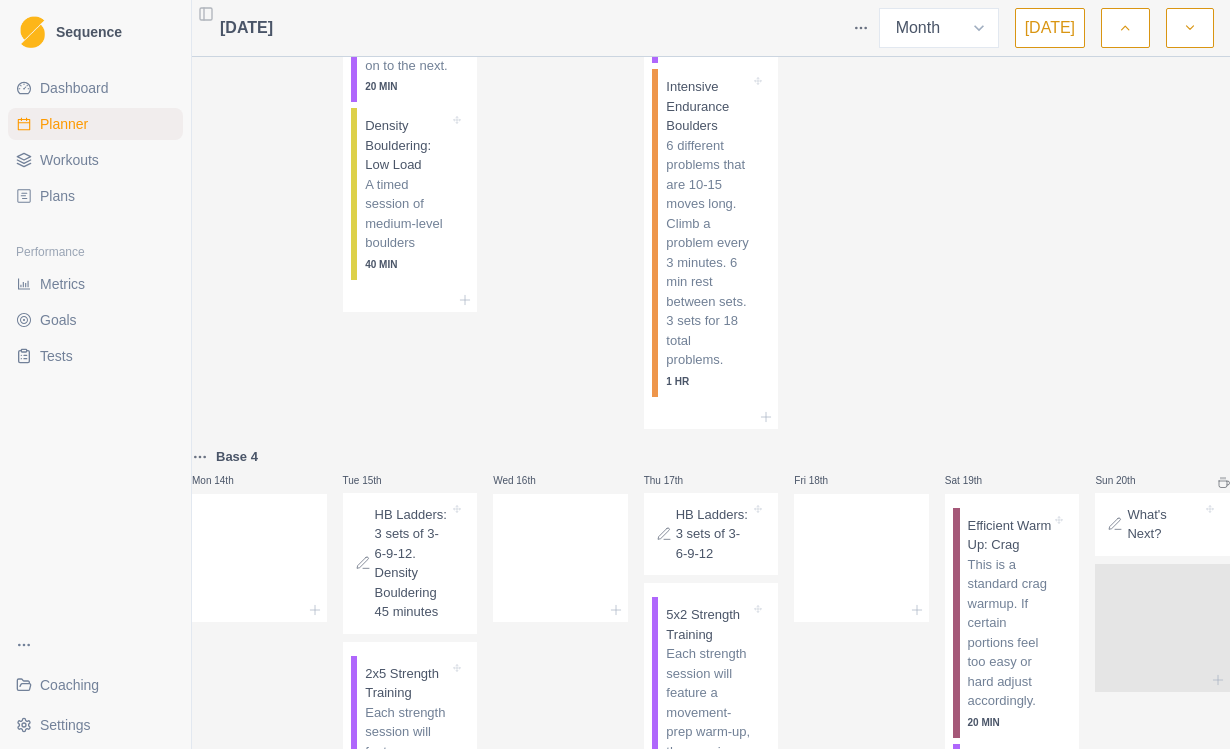 click on "Workouts" at bounding box center [69, 160] 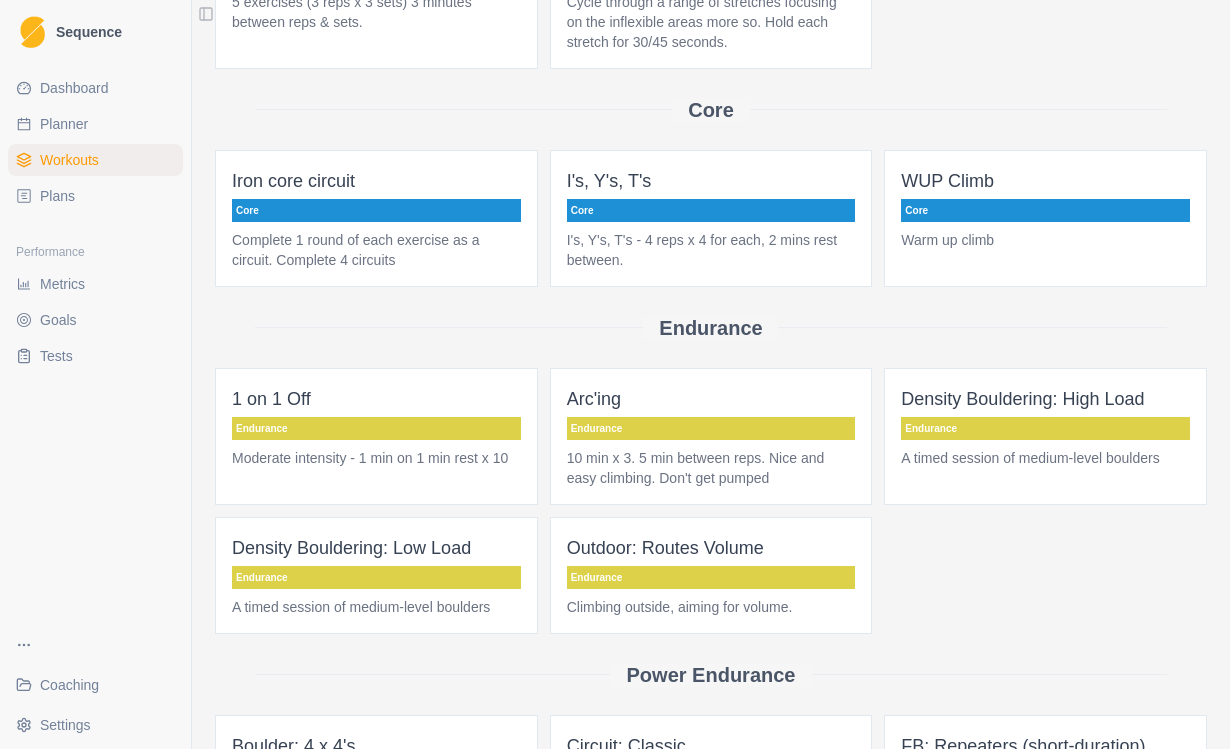 scroll, scrollTop: 938, scrollLeft: 0, axis: vertical 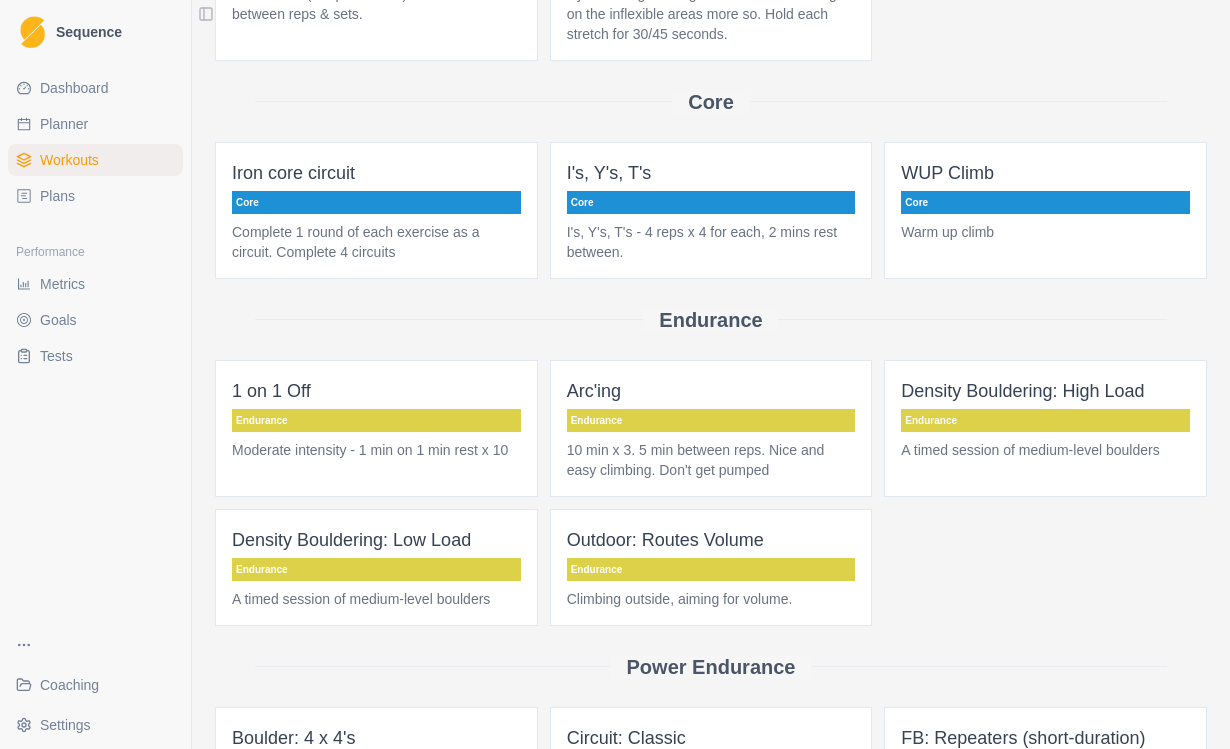 click on "10 min x 3. 5 min between reps. Nice and easy climbing. Don't get pumped" at bounding box center [711, 460] 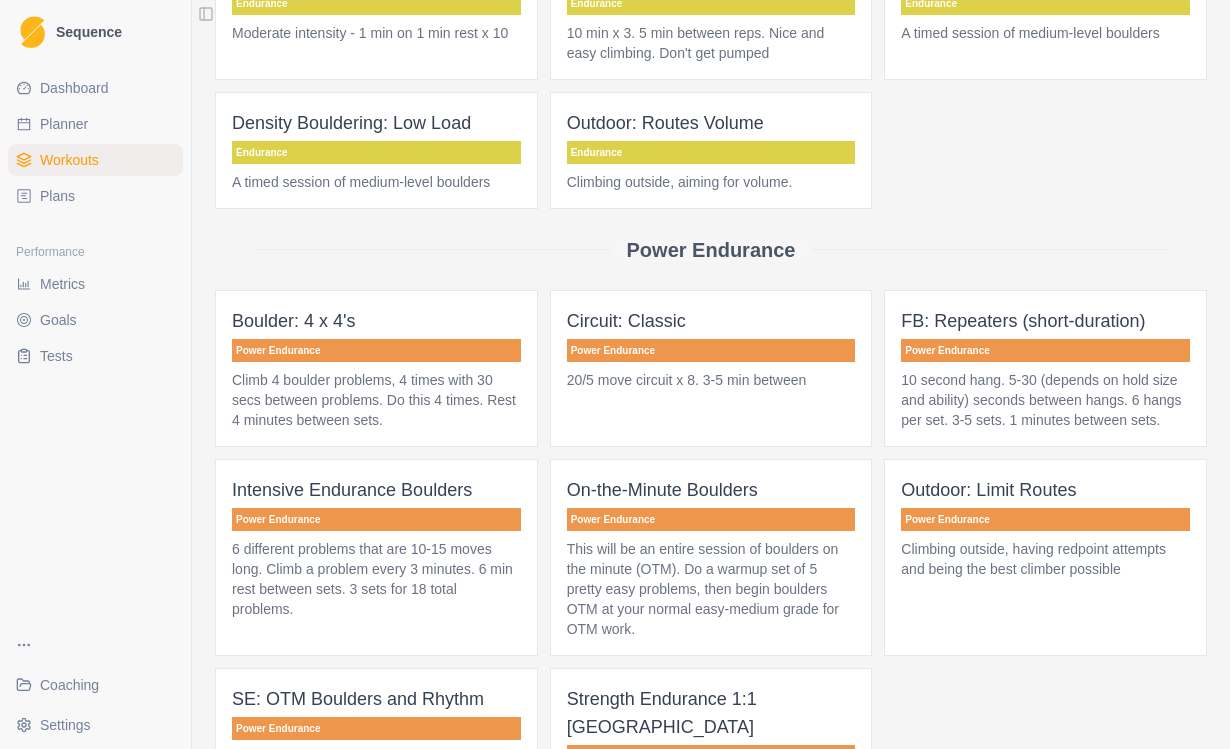 click on "Climbing outside, aiming for volume." at bounding box center [711, 182] 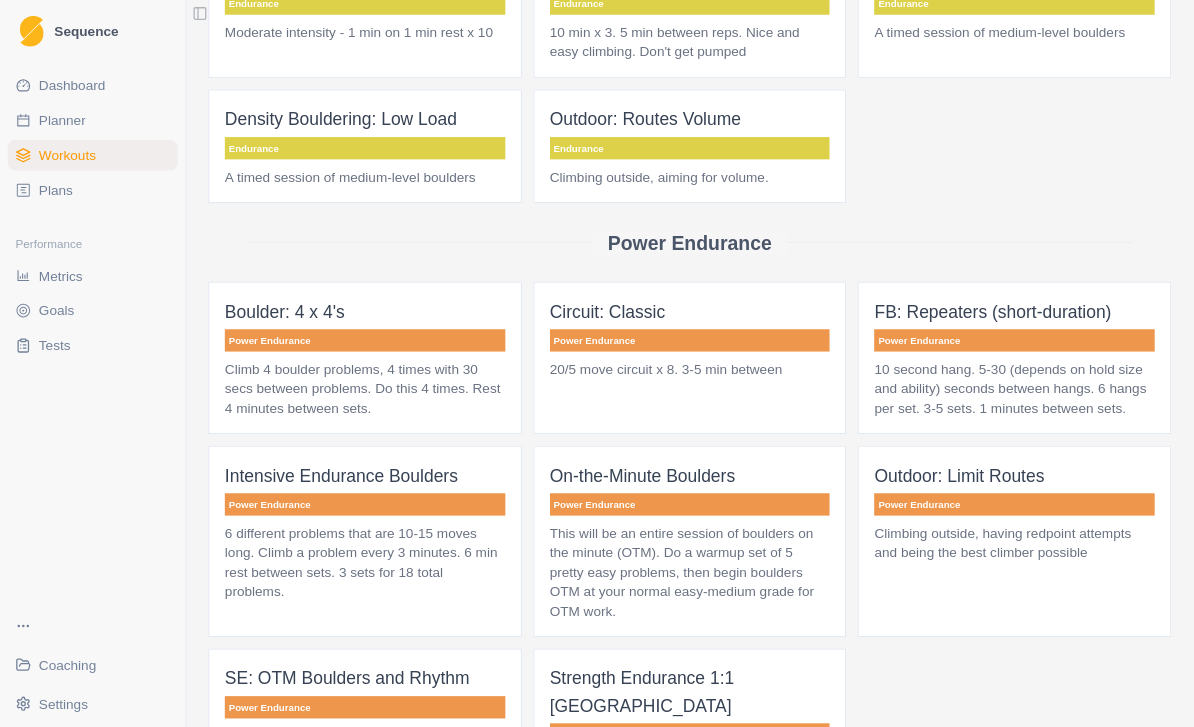 scroll, scrollTop: 263, scrollLeft: 0, axis: vertical 